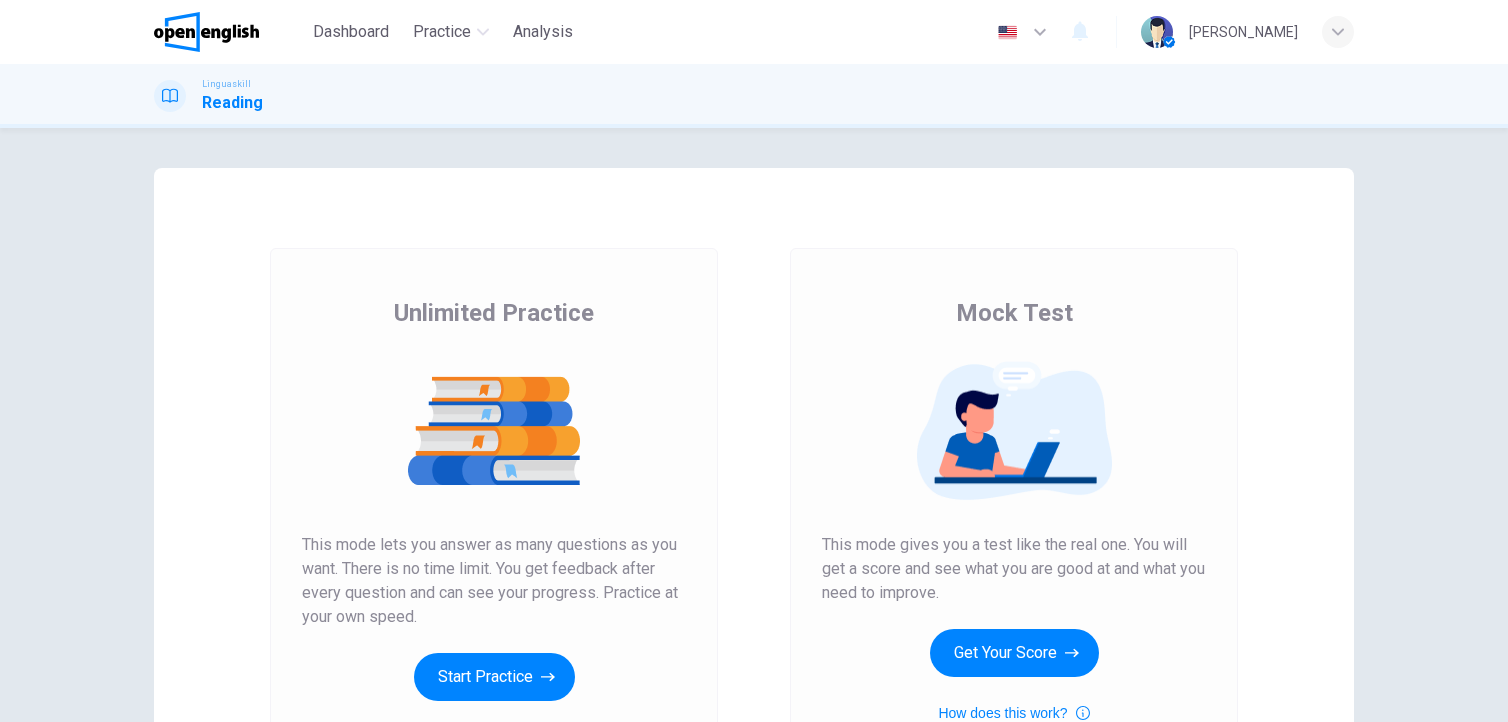scroll, scrollTop: 0, scrollLeft: 0, axis: both 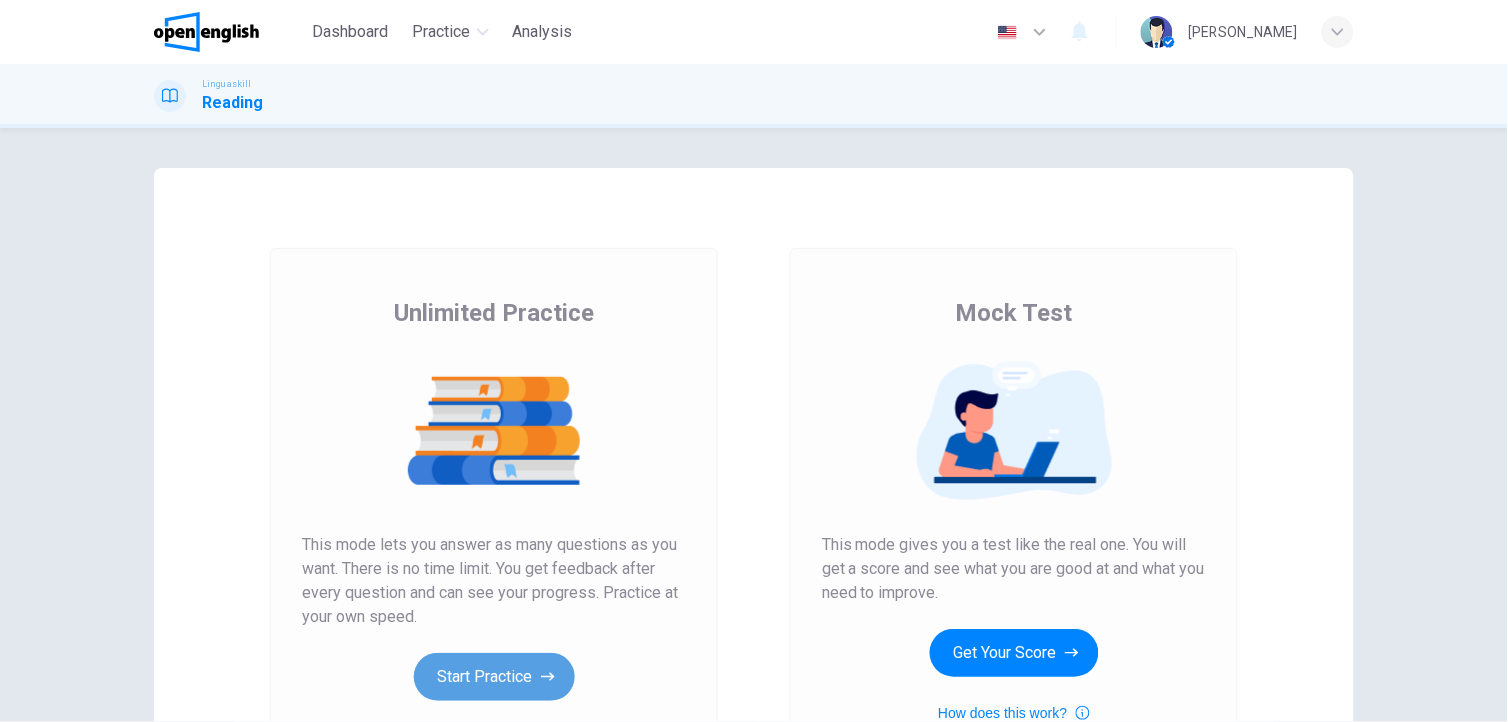 click on "Start Practice" at bounding box center [494, 677] 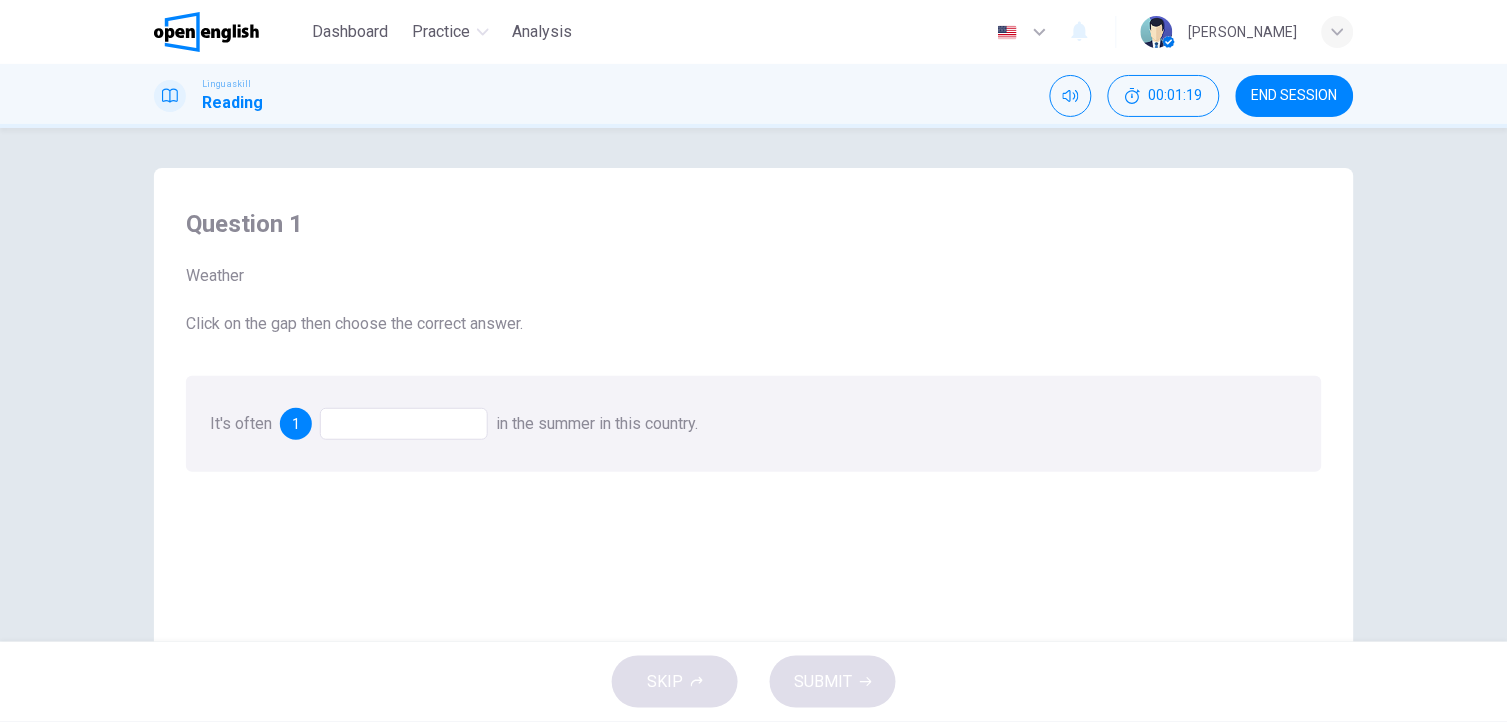 click at bounding box center [404, 424] 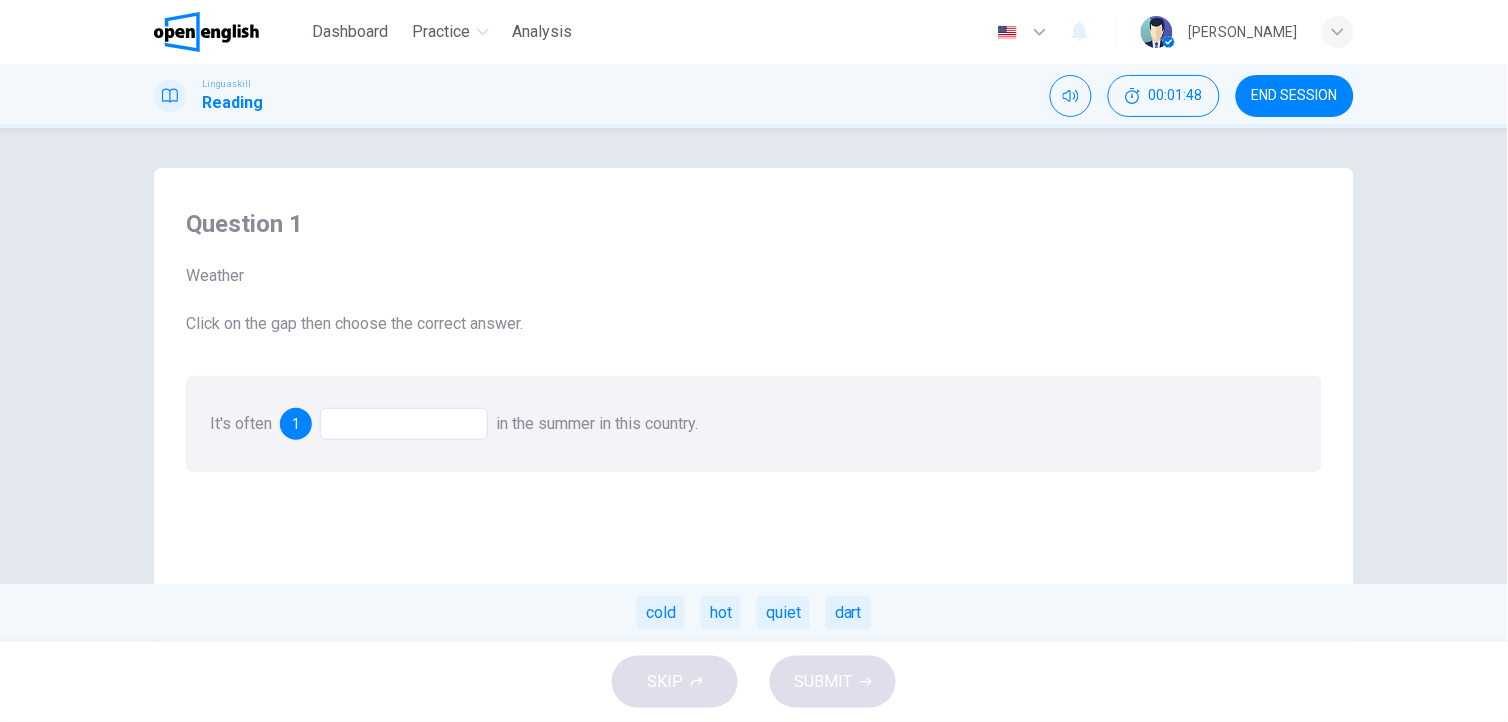 click on "hot" at bounding box center (721, 613) 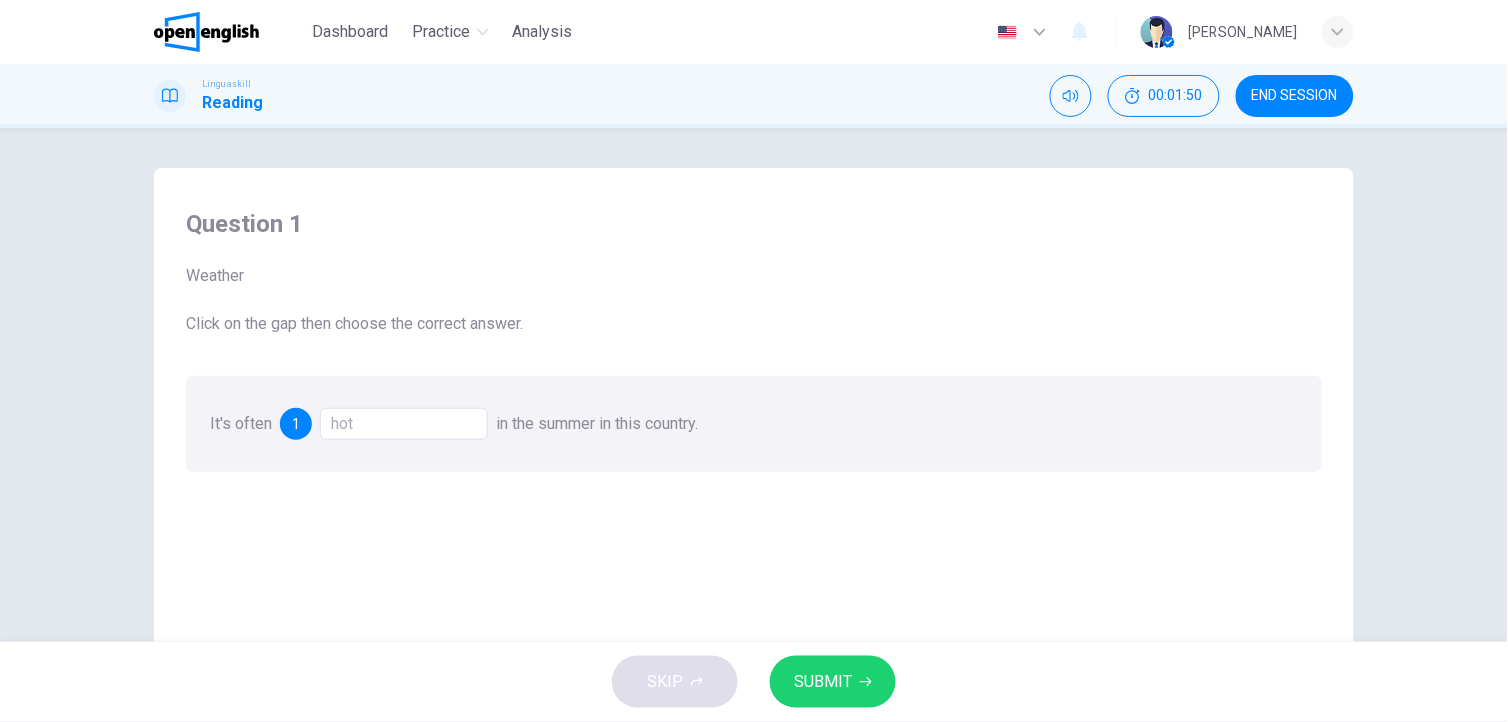 click on "SUBMIT" at bounding box center [823, 682] 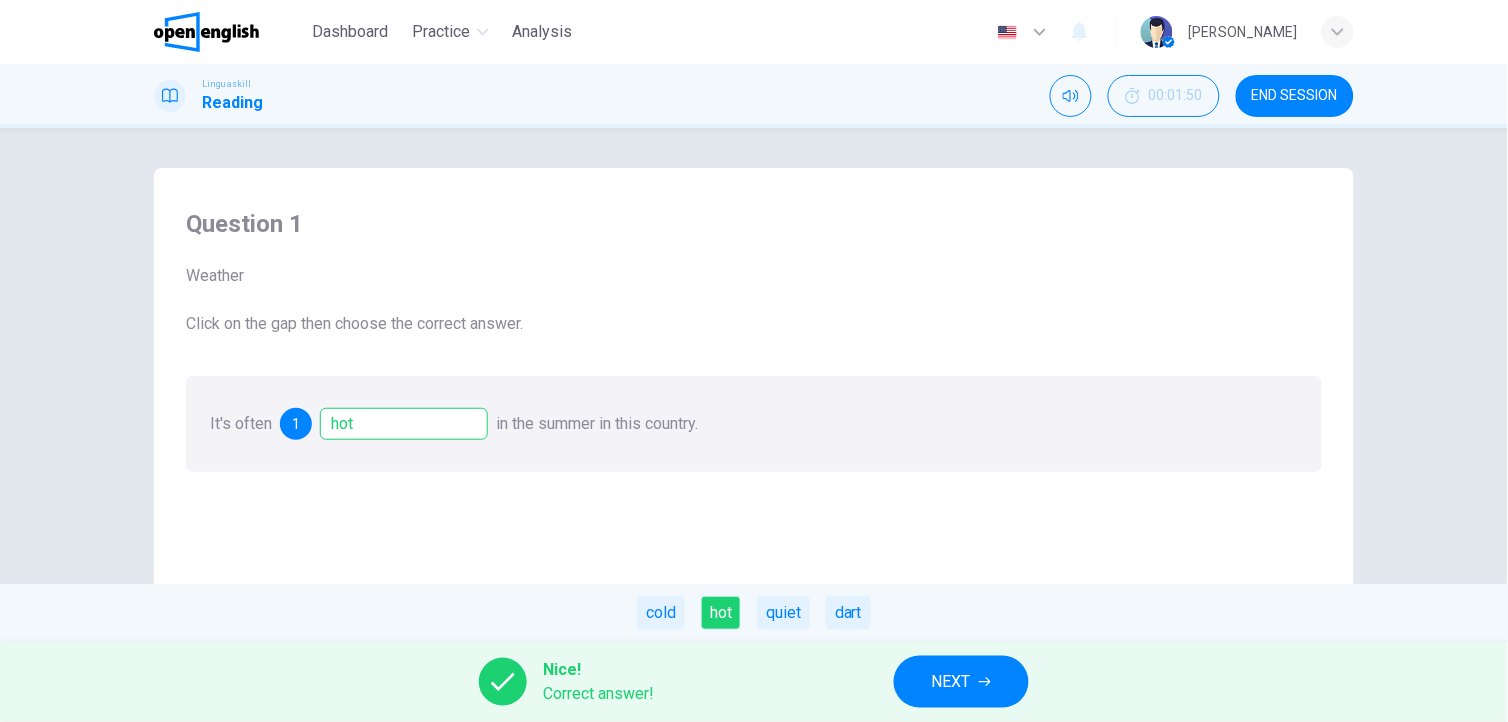 click on "NEXT" at bounding box center (961, 682) 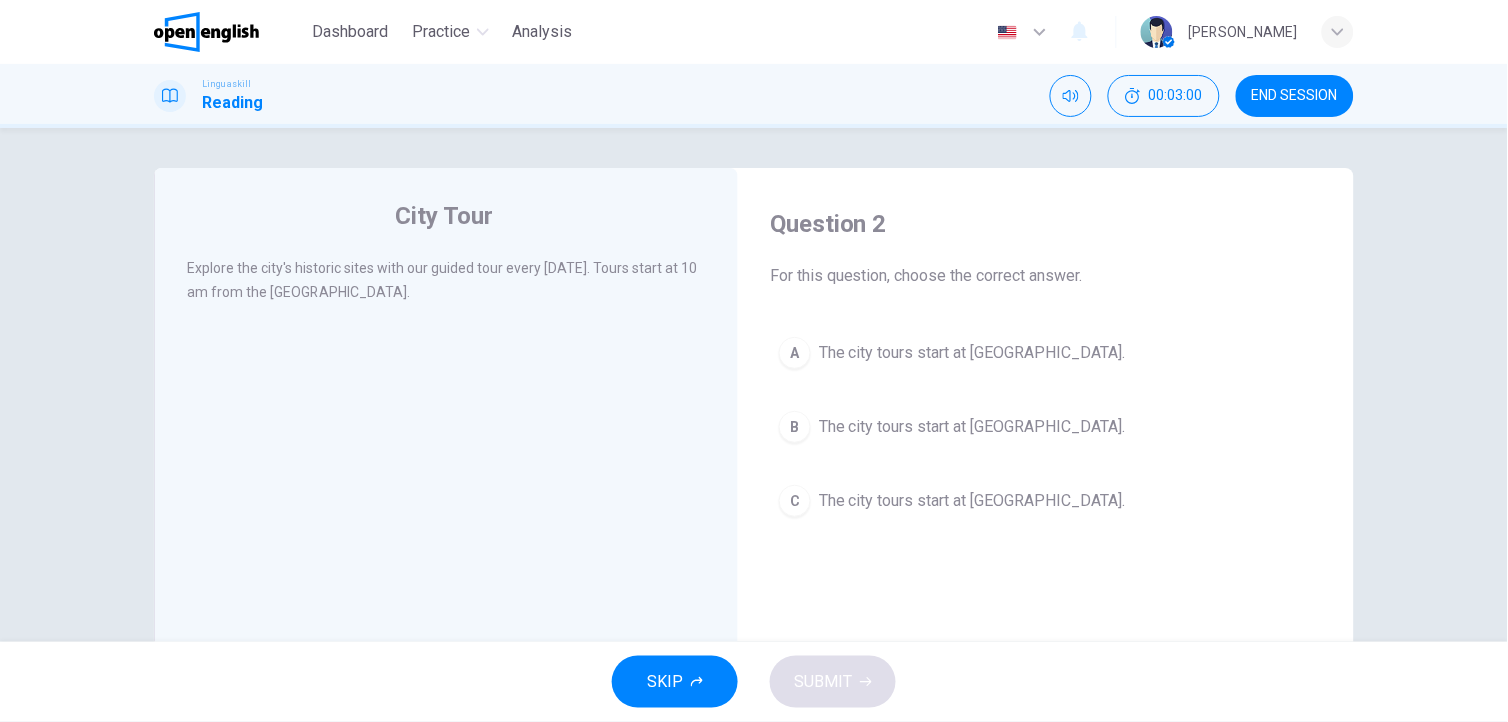click on "The city tours start at [GEOGRAPHIC_DATA]." at bounding box center (972, 353) 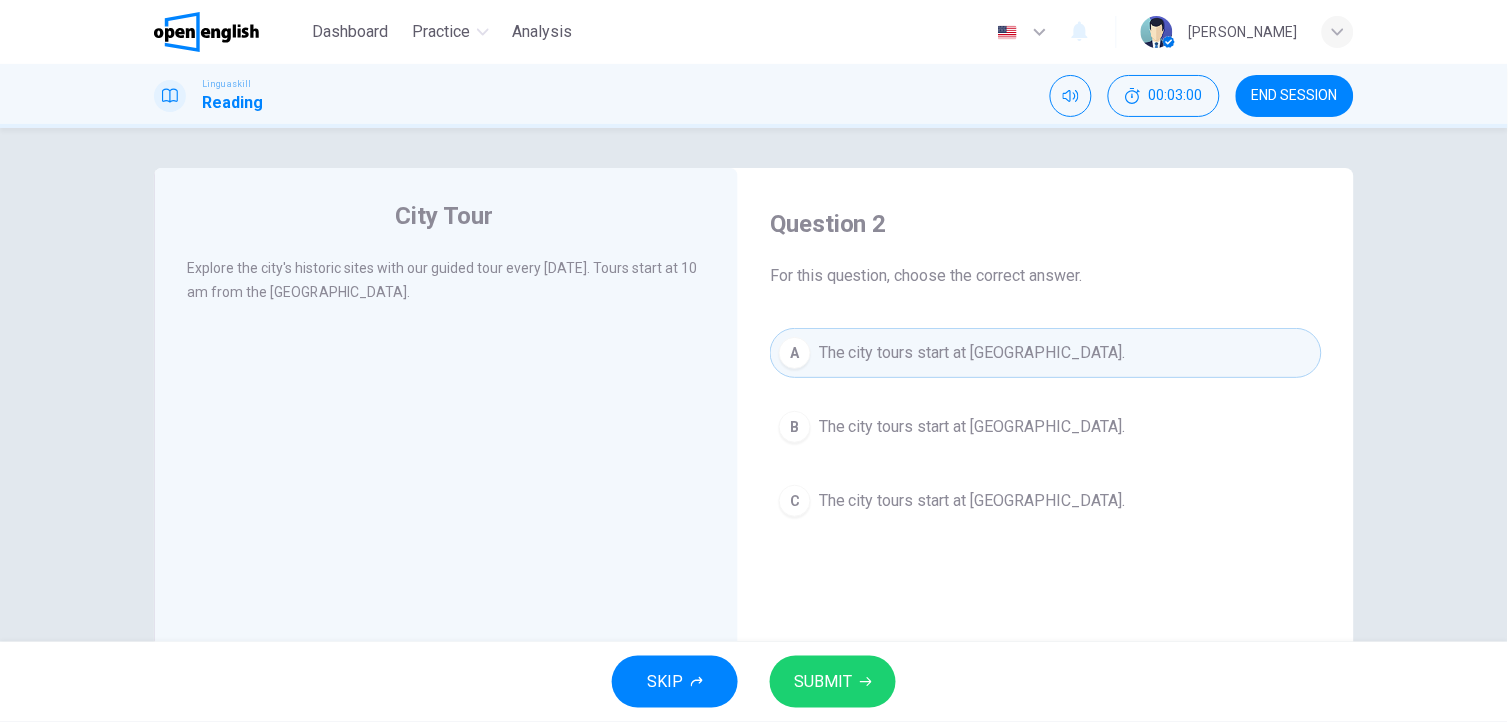 click on "The city tours start at [GEOGRAPHIC_DATA]." at bounding box center [972, 353] 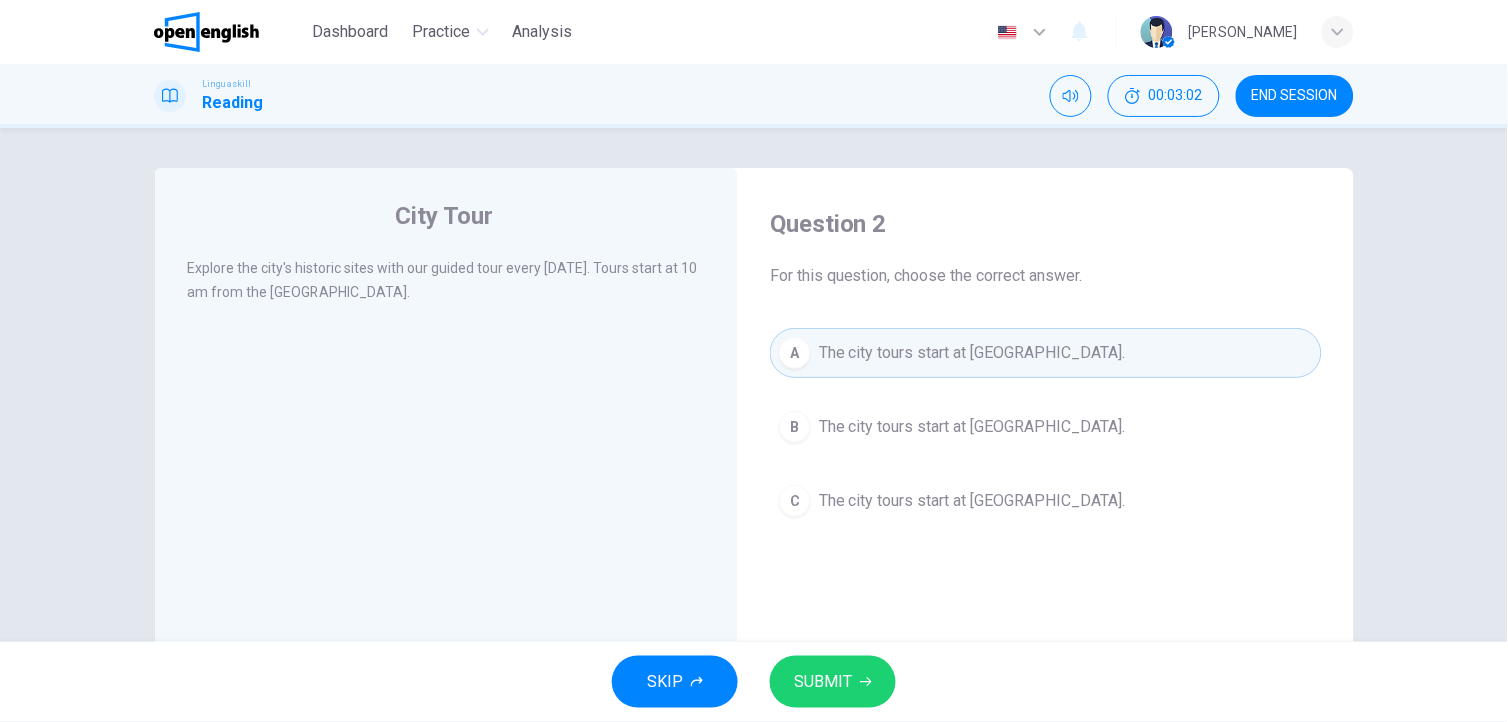 click on "SUBMIT" at bounding box center [833, 682] 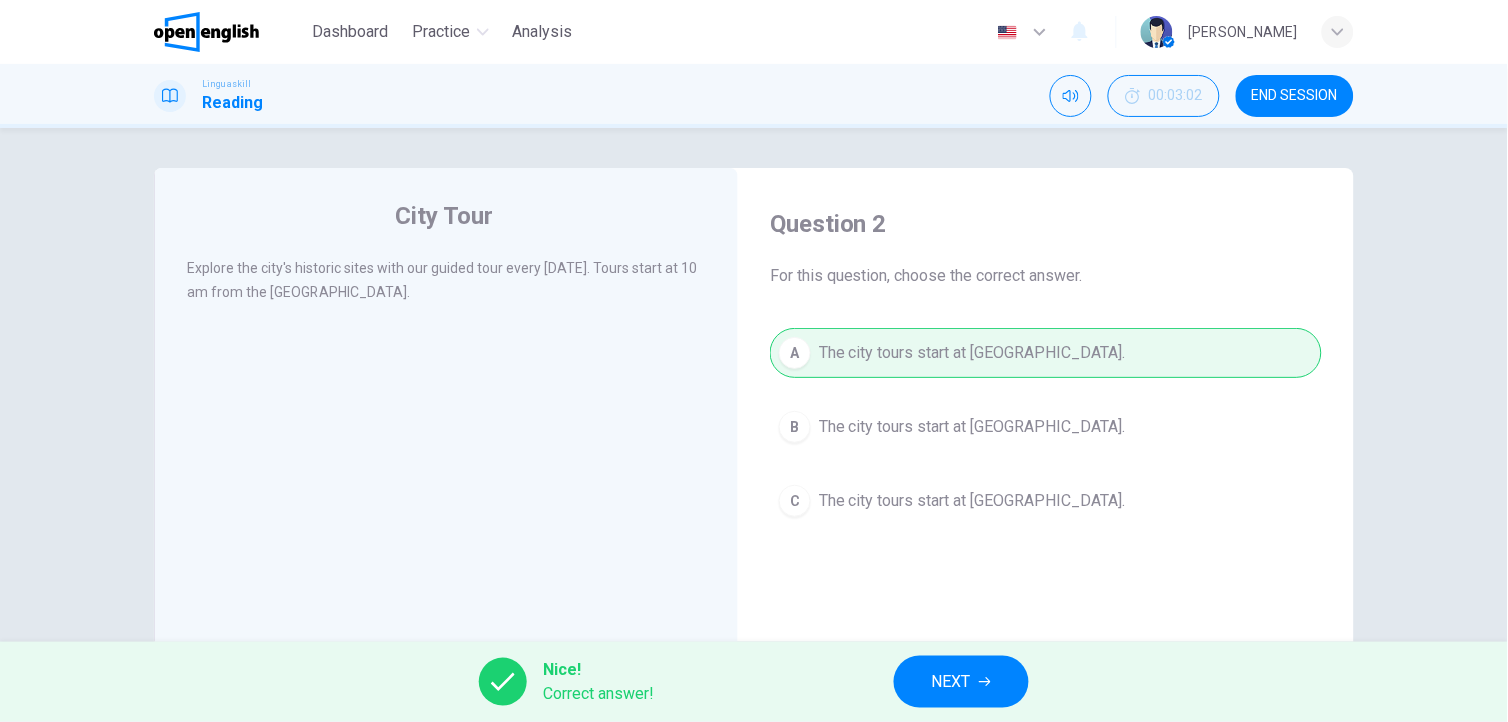 click on "NEXT" at bounding box center (951, 682) 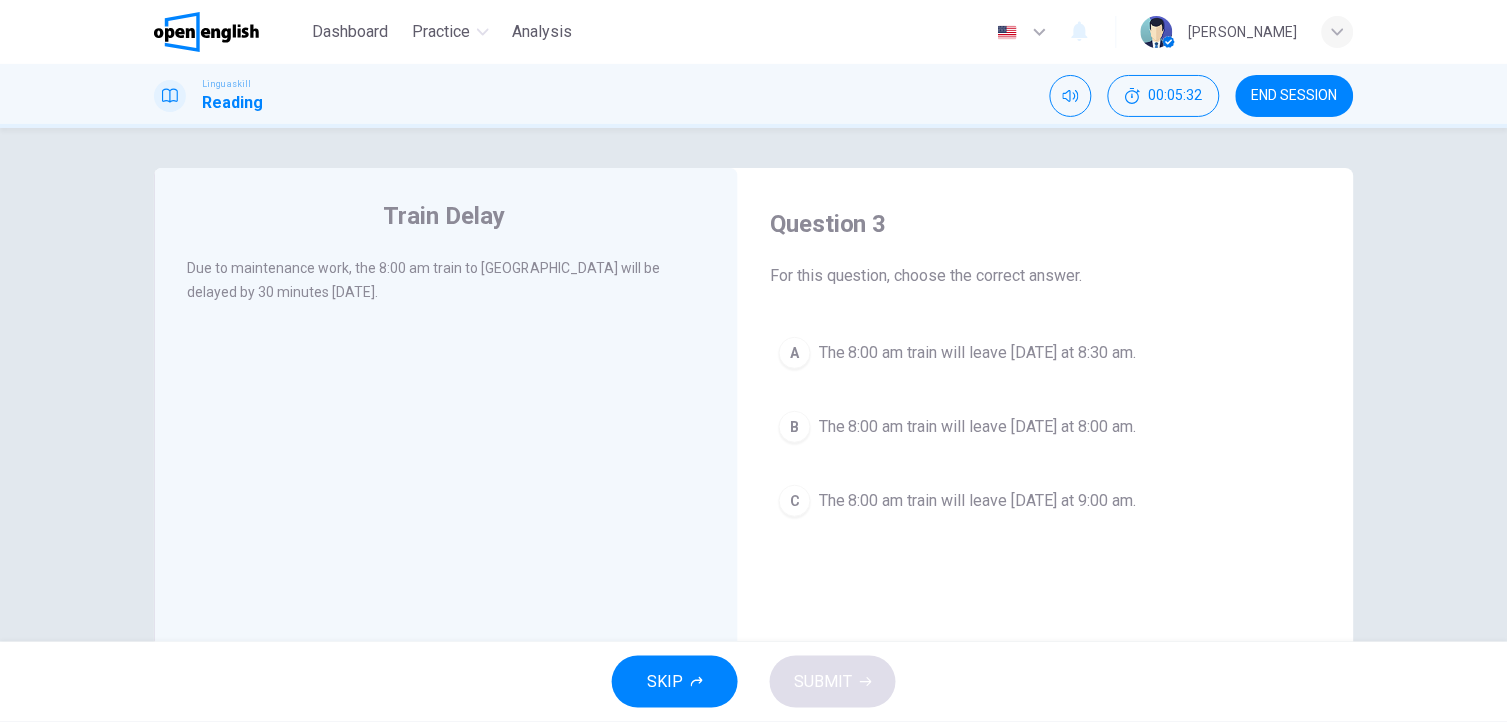 click on "A The 8:00 am train will leave [DATE] at 8:30 am." at bounding box center (1046, 353) 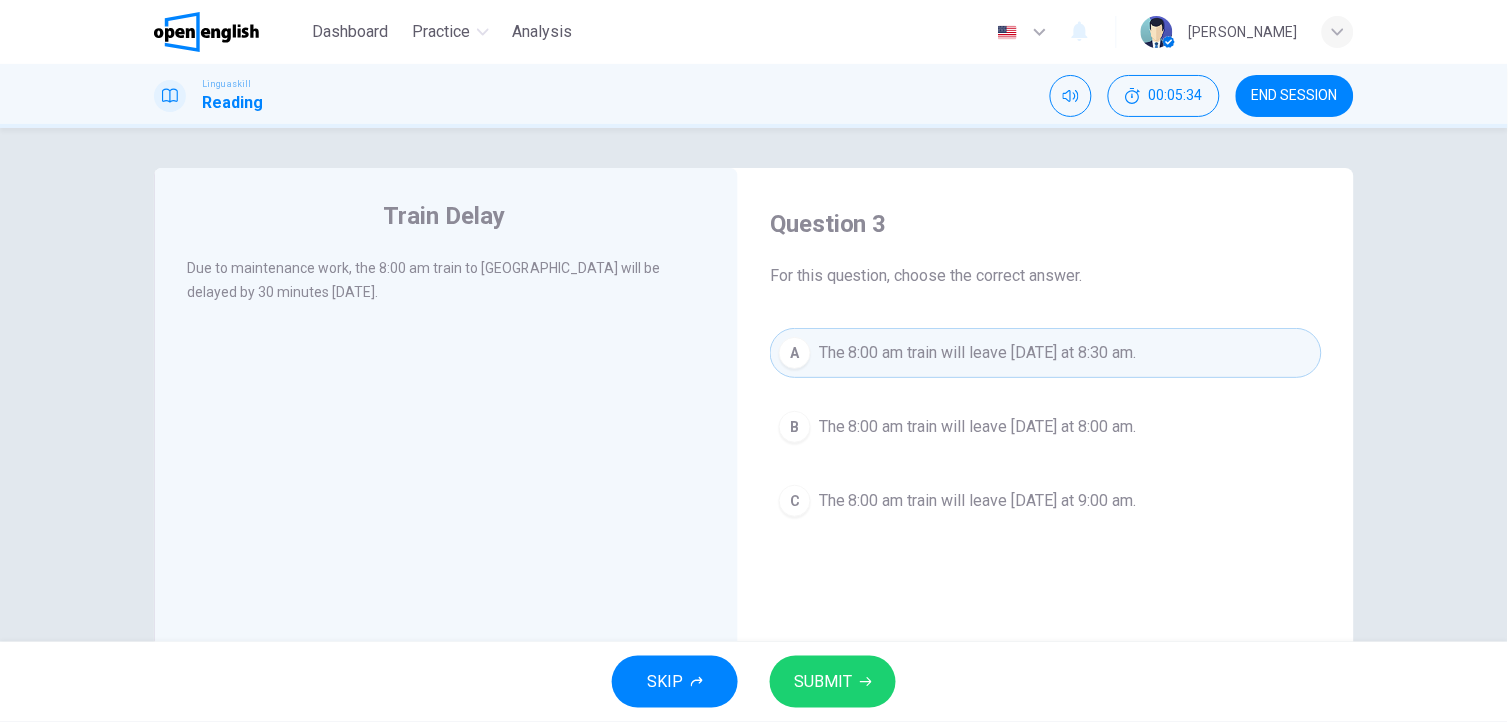 click on "SUBMIT" at bounding box center (823, 682) 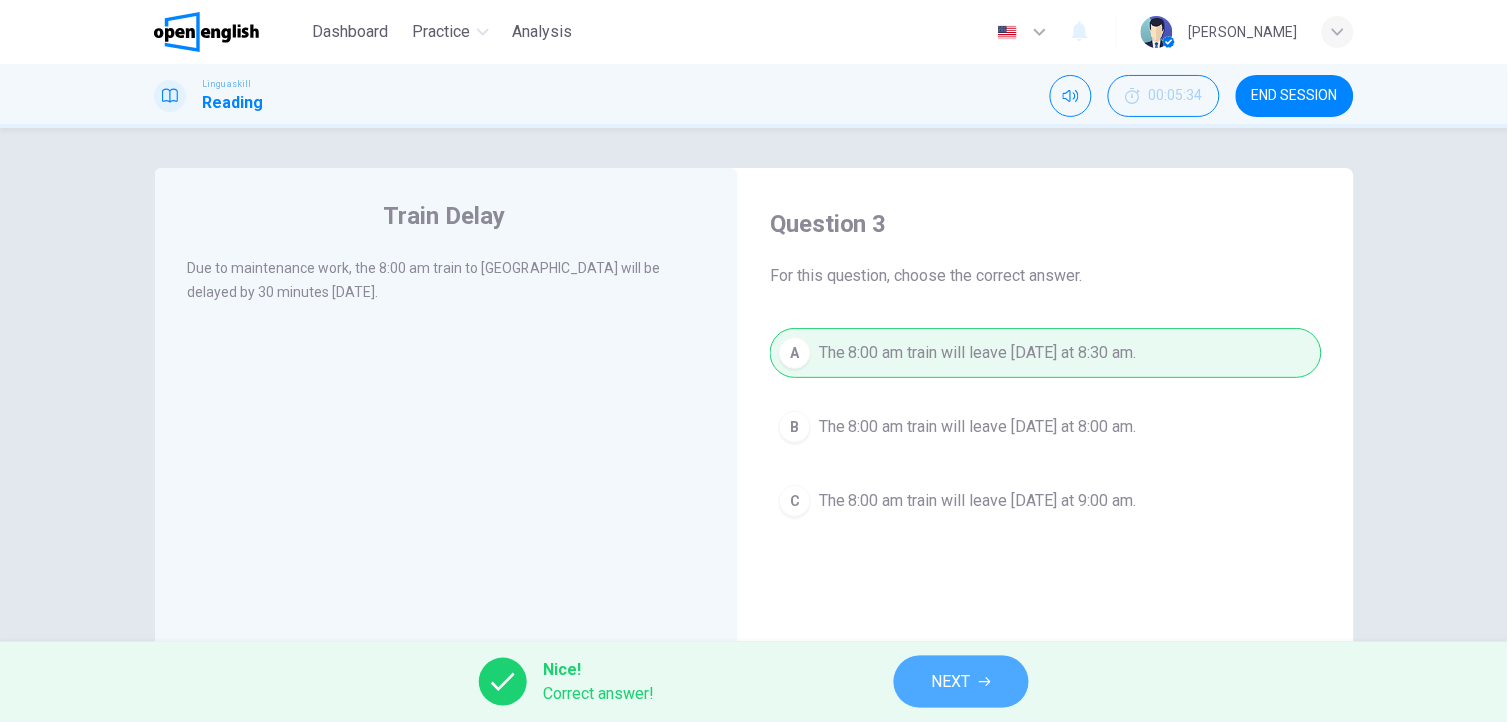 click on "NEXT" at bounding box center [961, 682] 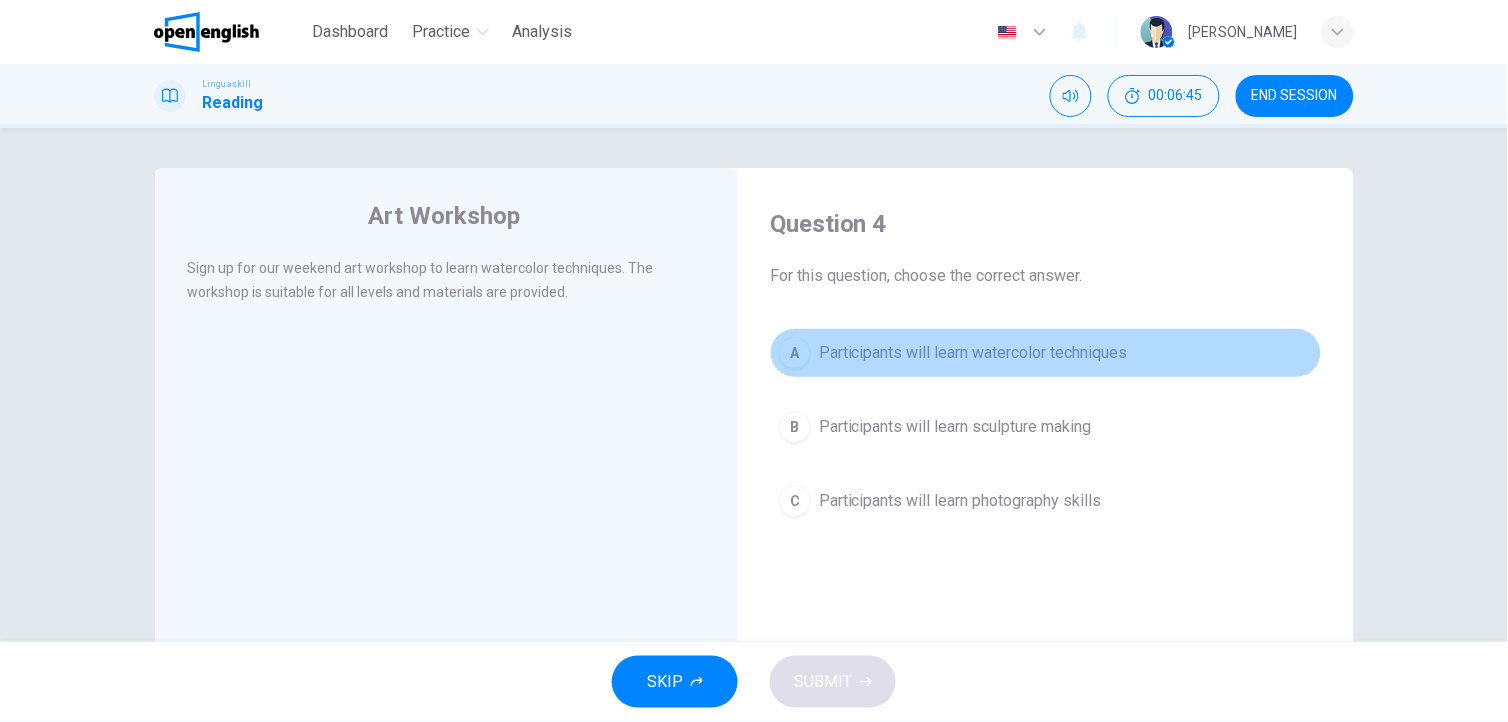 click on "A Participants will learn watercolor techniques" at bounding box center (1046, 353) 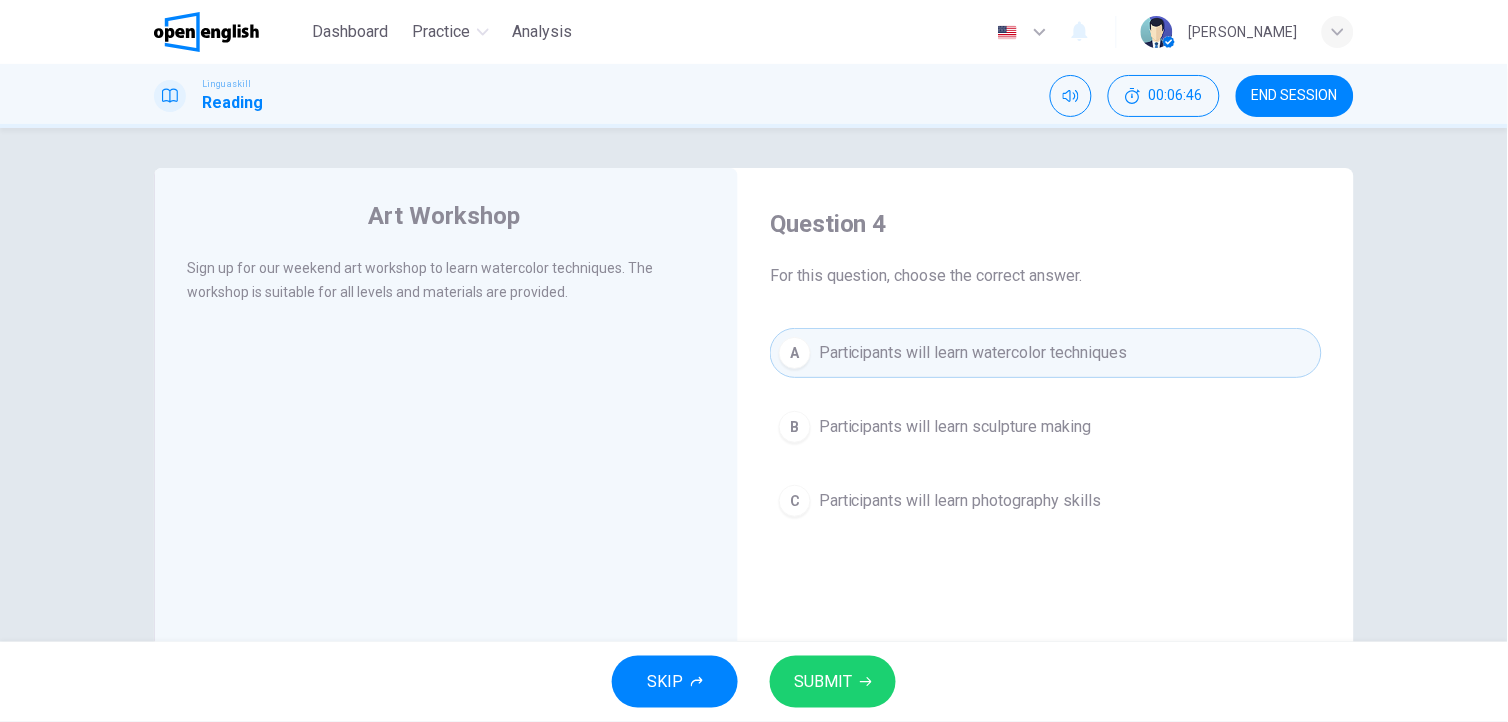 click on "SUBMIT" at bounding box center [823, 682] 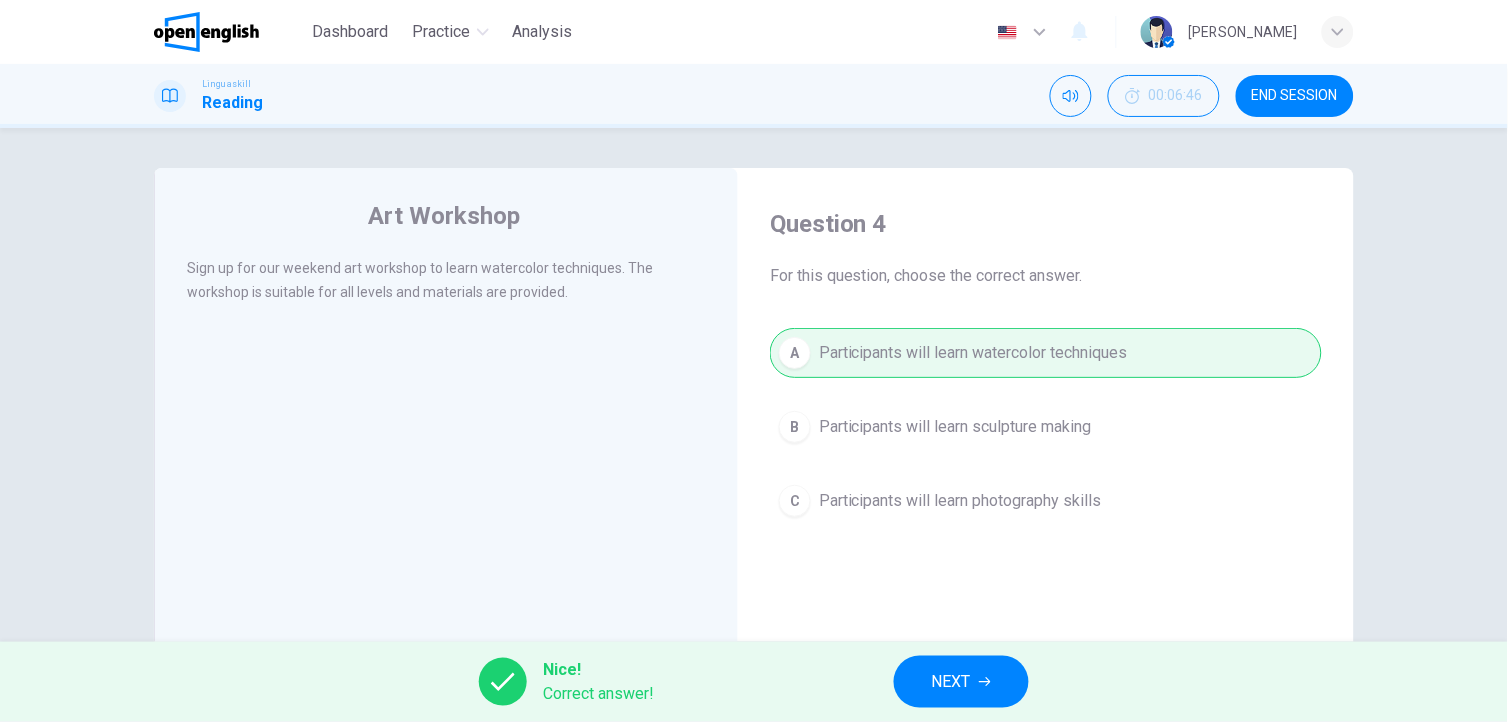 click on "NEXT" at bounding box center (951, 682) 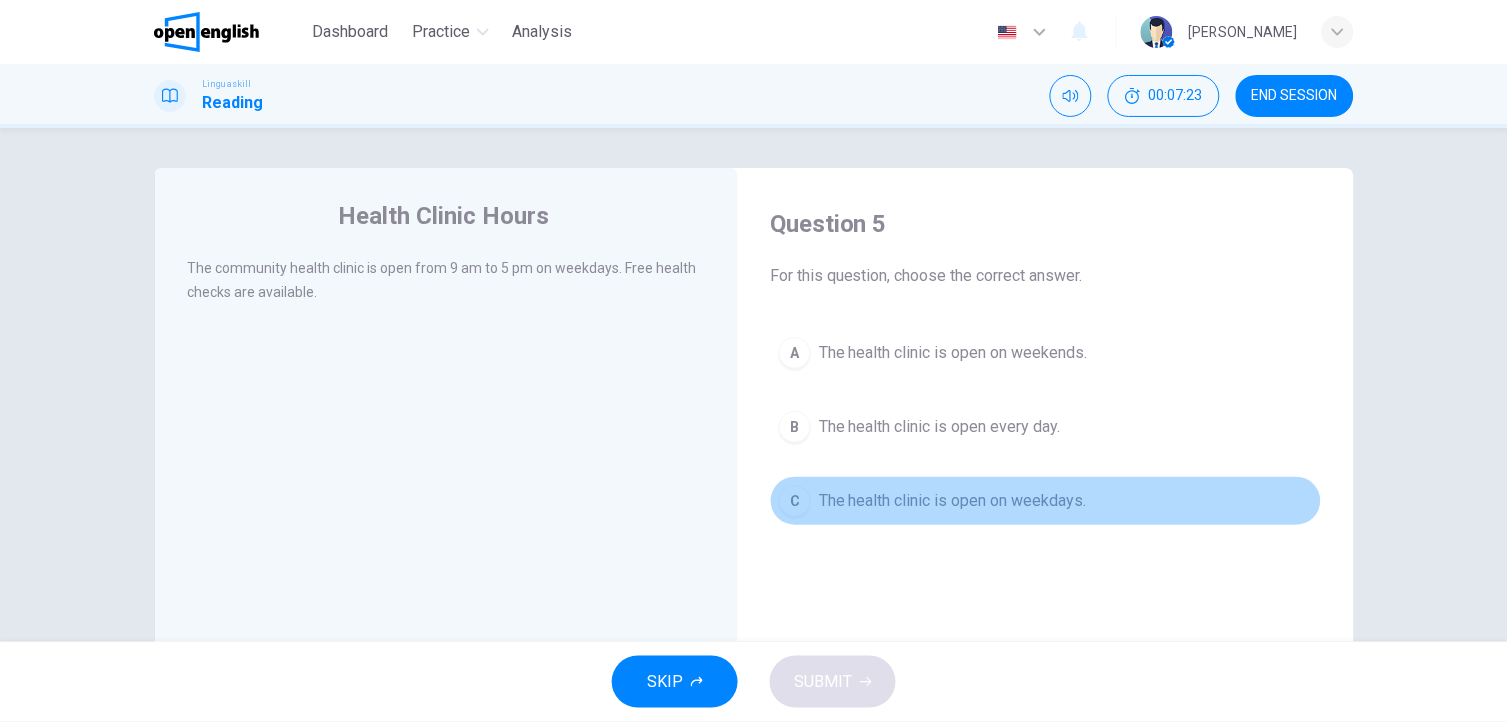 click on "C The health clinic is open on weekdays." at bounding box center (1046, 501) 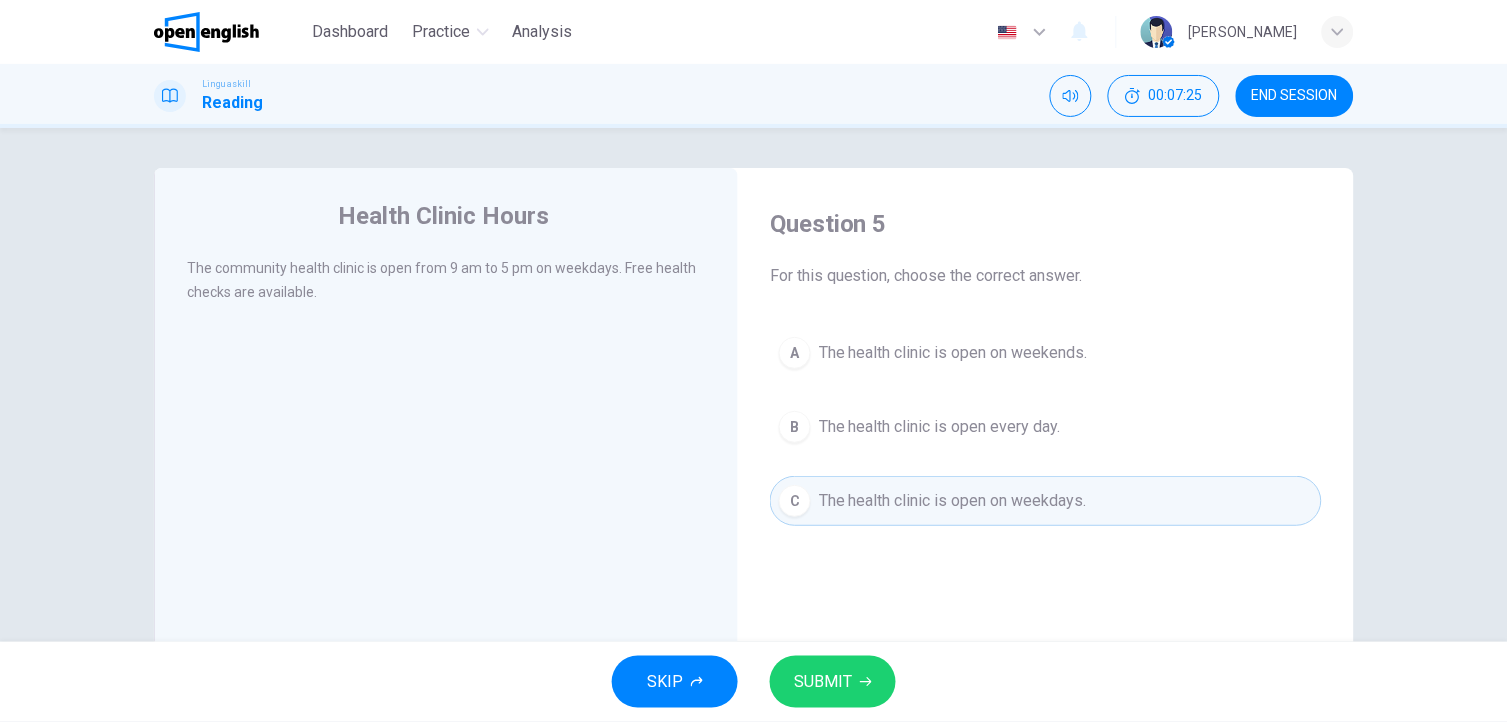 click on "SUBMIT" at bounding box center (823, 682) 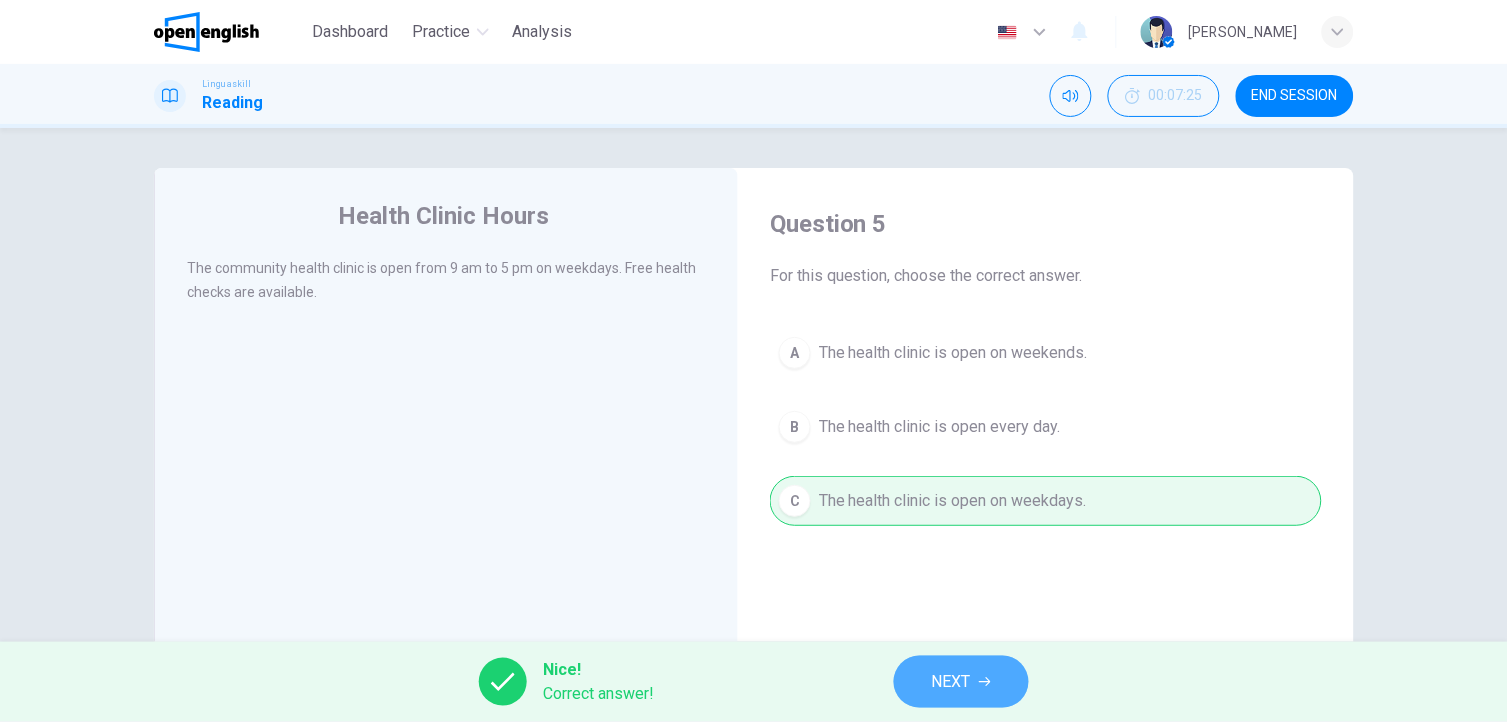 click on "NEXT" at bounding box center (951, 682) 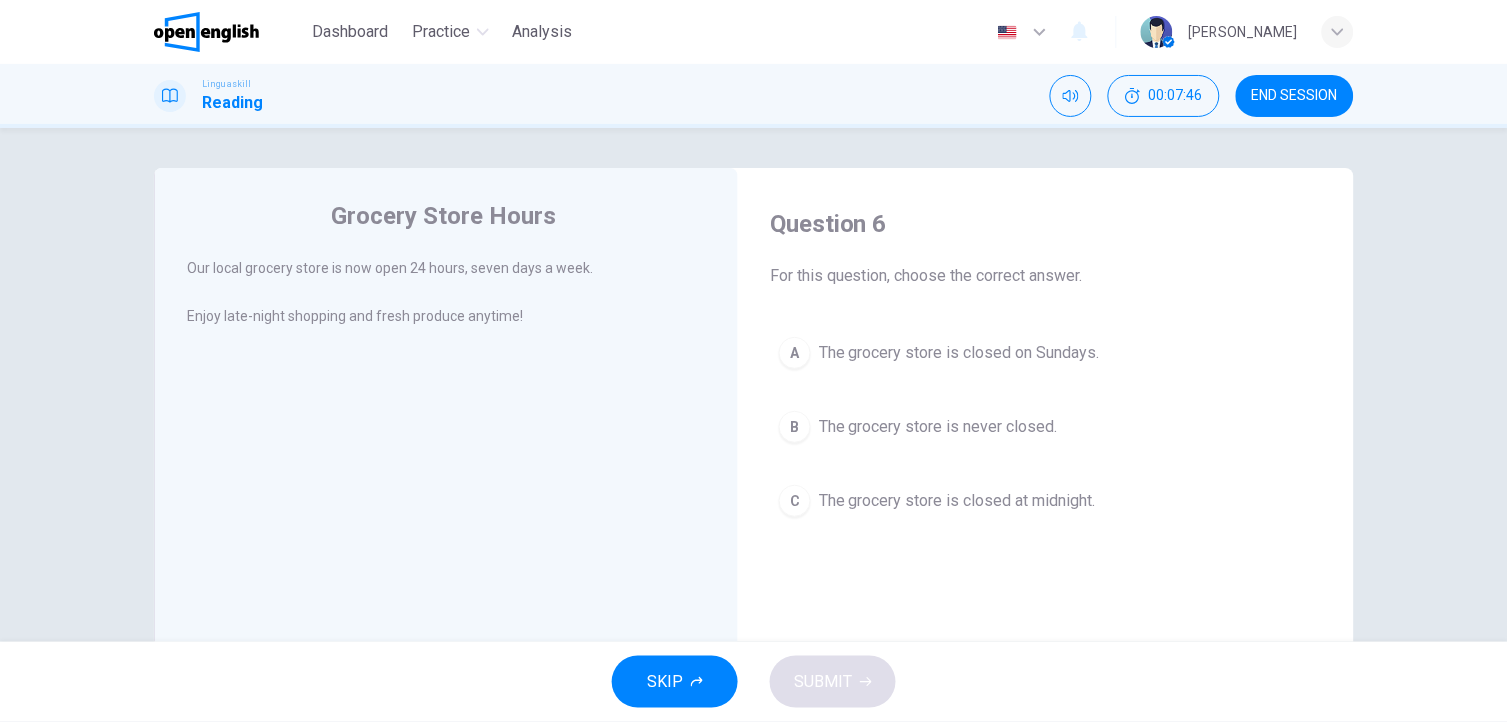 click on "Our local grocery store is now open 24 hours, seven days a week. Enjoy late-night shopping and fresh produce anytime!" at bounding box center [460, 304] 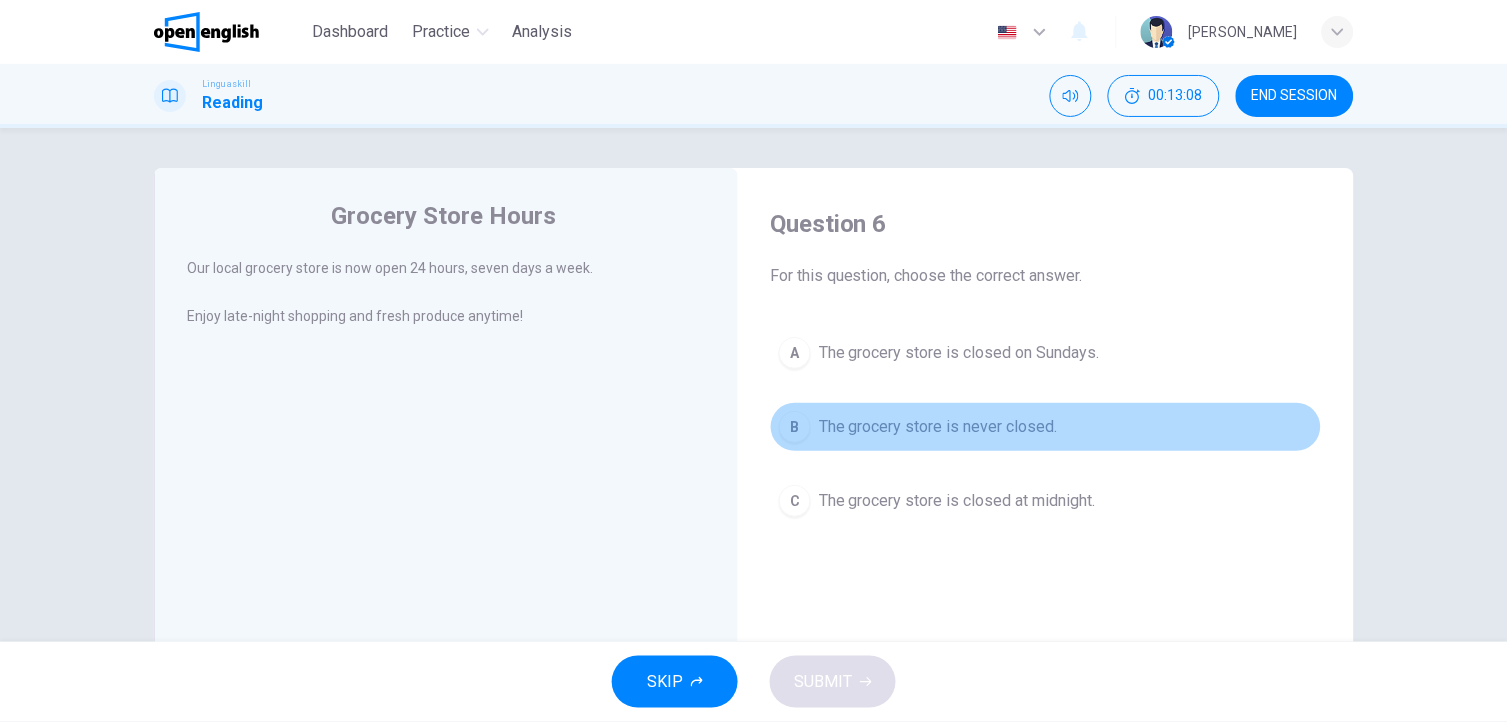 click on "The grocery store is never closed." at bounding box center (938, 427) 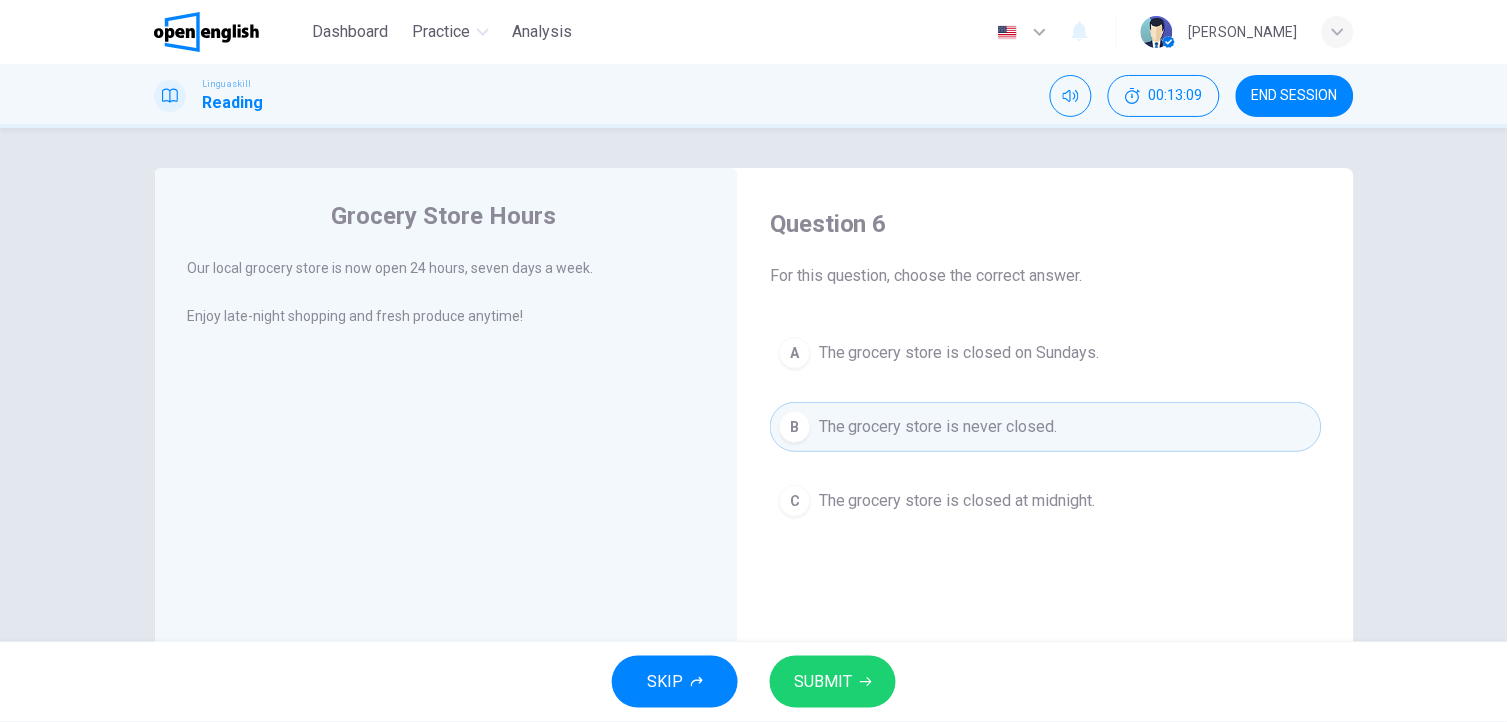 click on "SUBMIT" at bounding box center [823, 682] 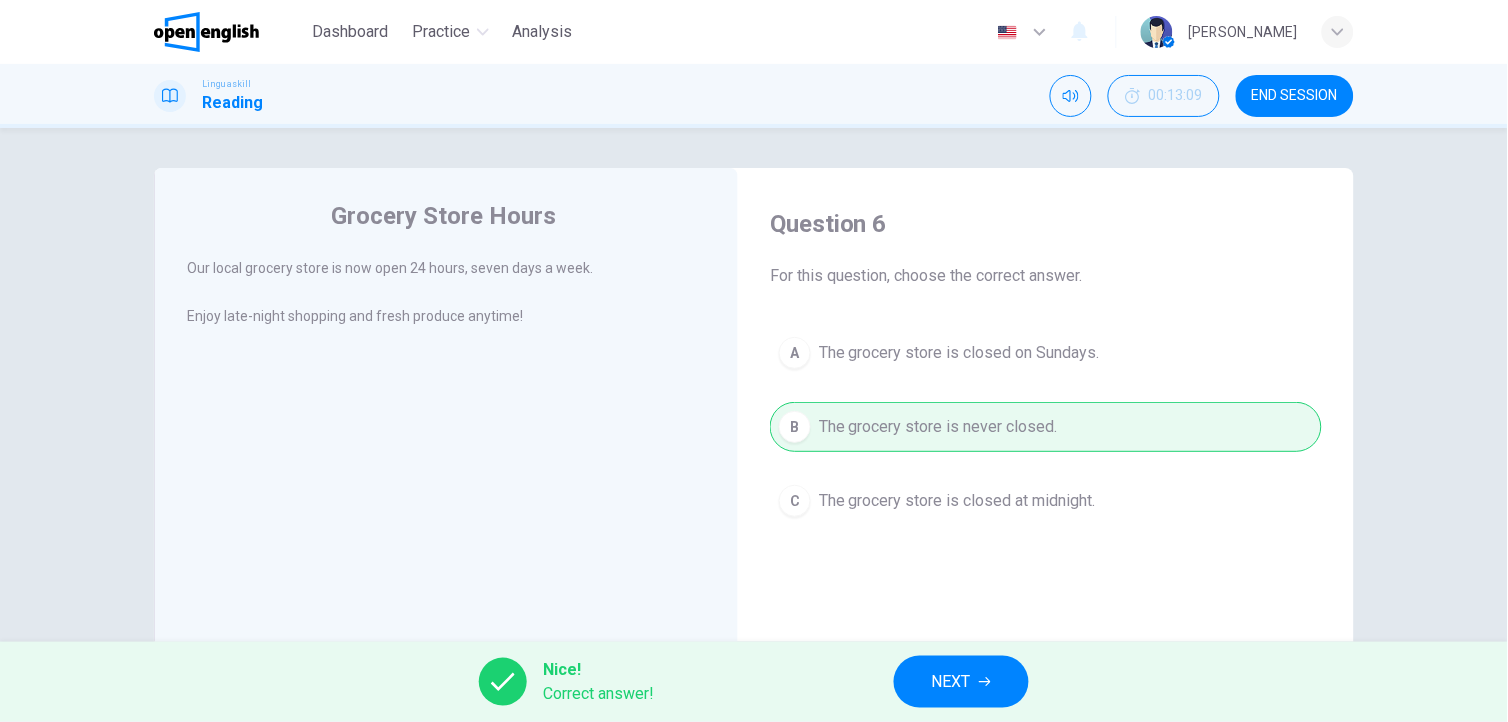 click on "NEXT" at bounding box center (951, 682) 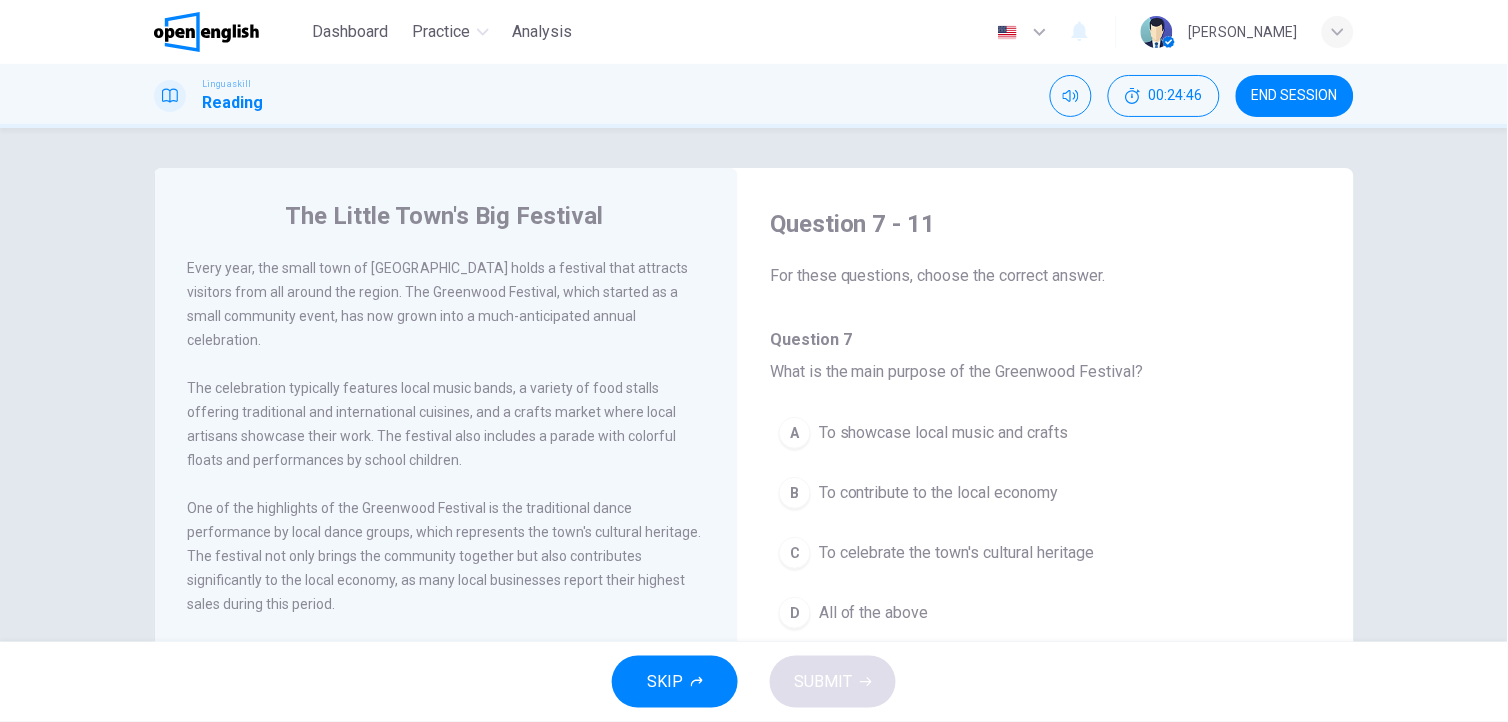 click on "All of the above" at bounding box center (874, 613) 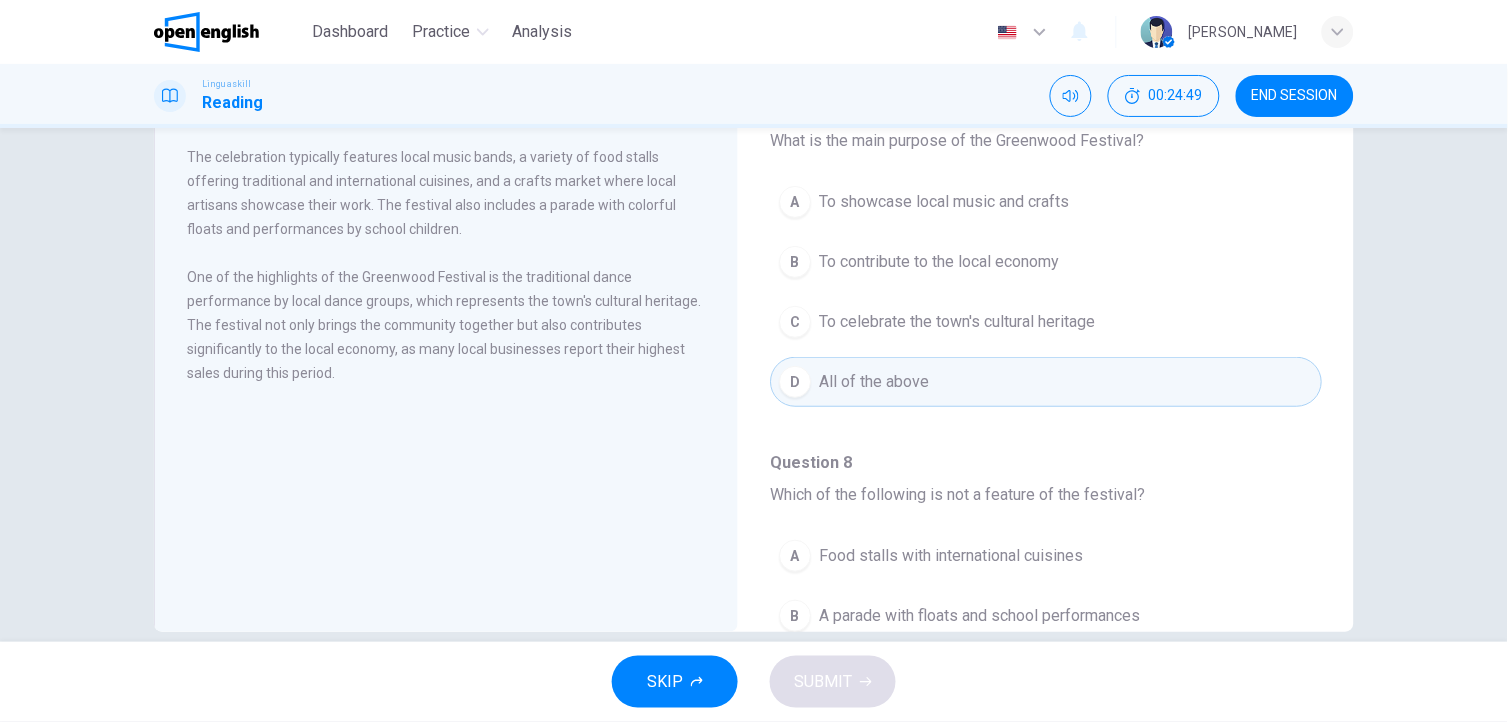 scroll, scrollTop: 261, scrollLeft: 0, axis: vertical 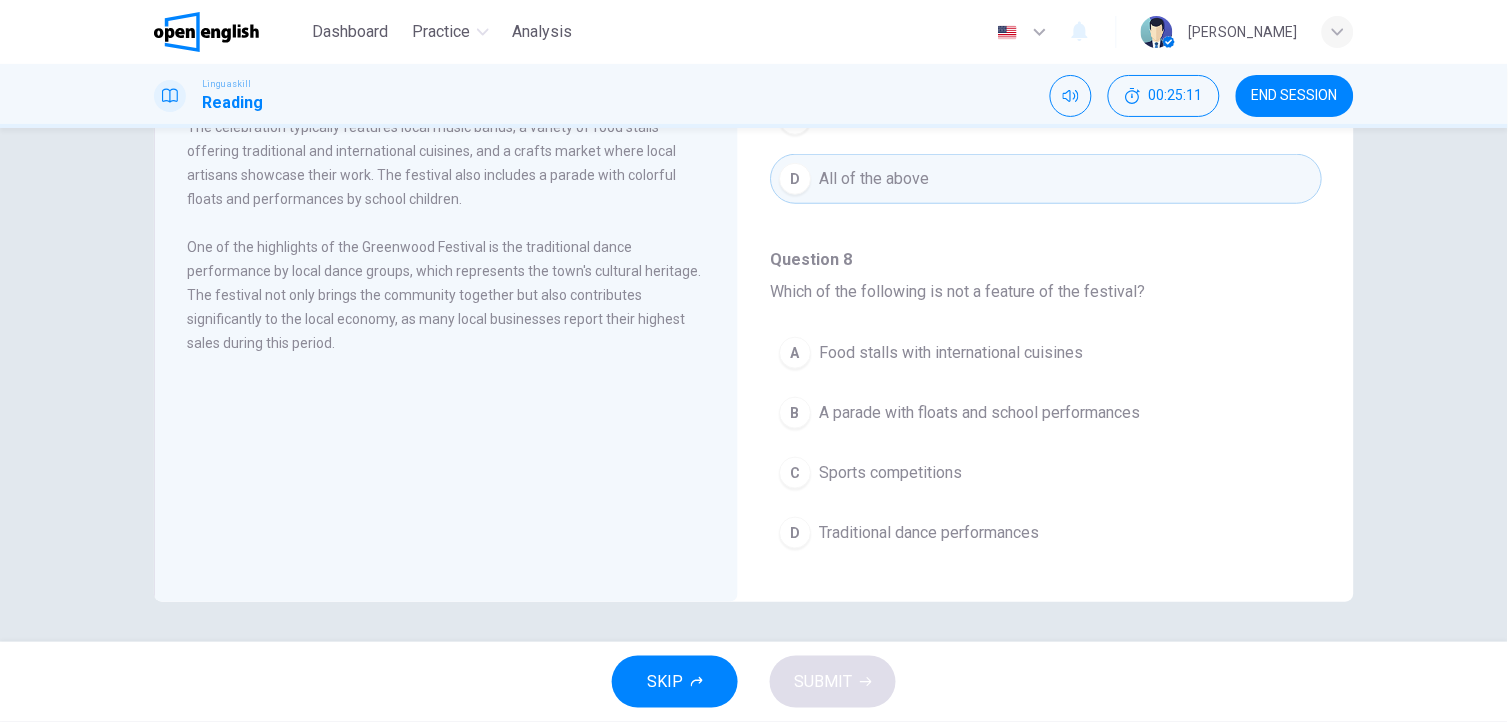 click on "Sports competitions" at bounding box center (890, 473) 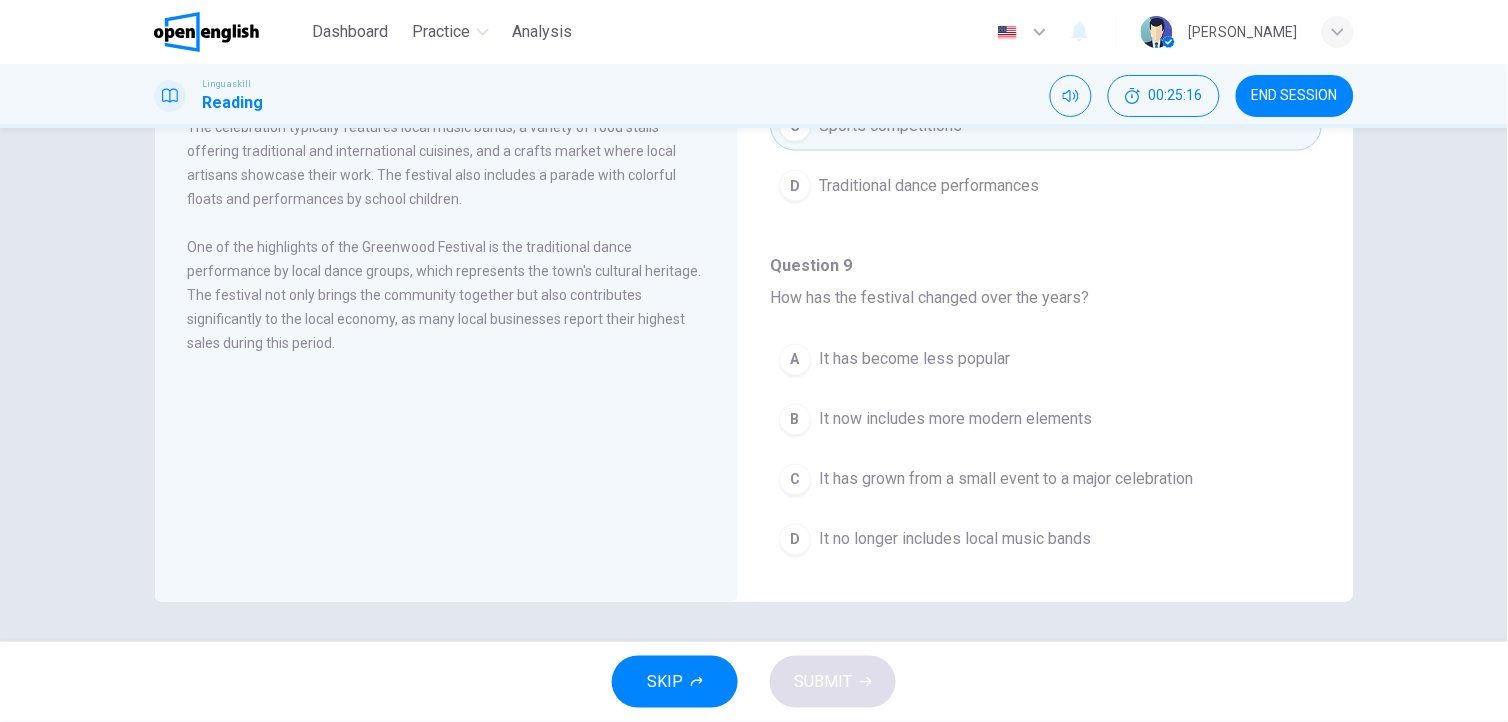 scroll, scrollTop: 536, scrollLeft: 0, axis: vertical 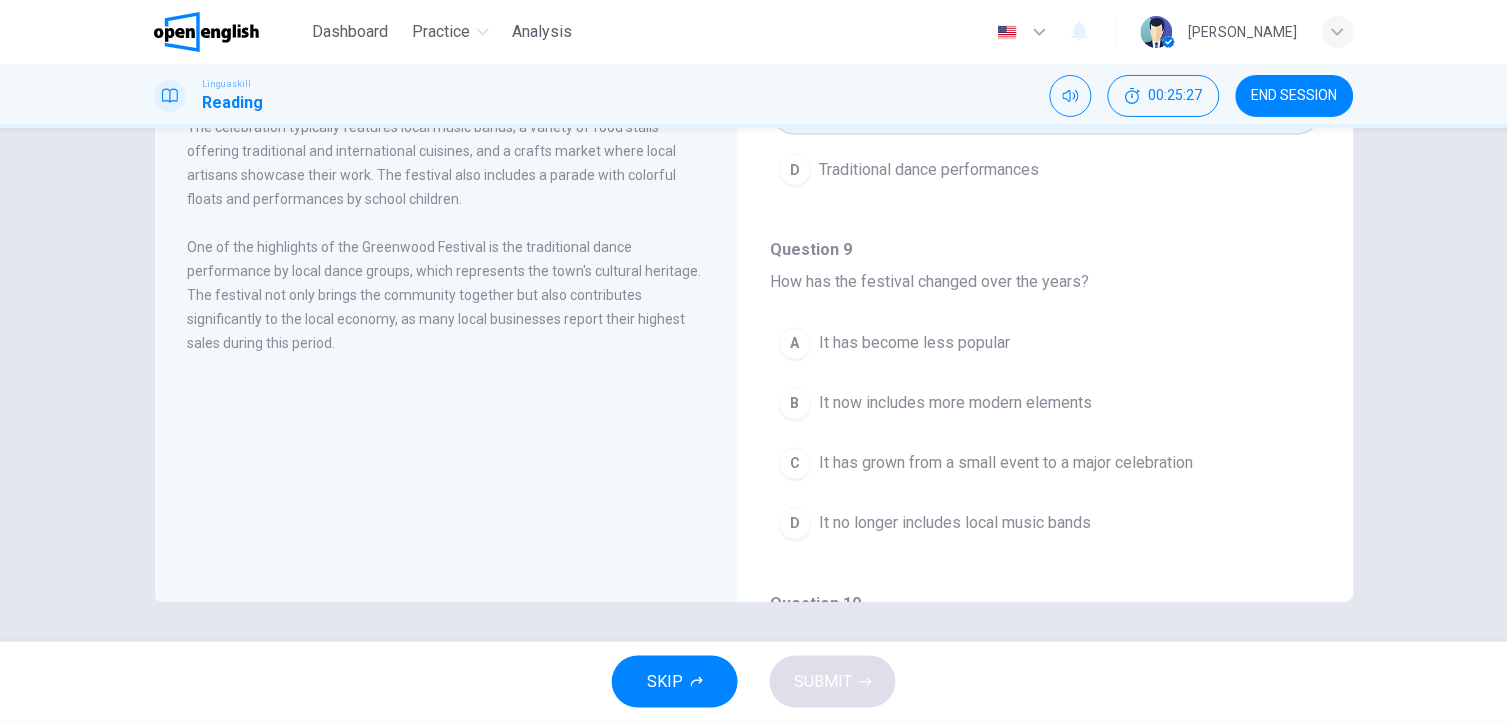 click on "It has grown from a small event to a major celebration" at bounding box center [1006, 464] 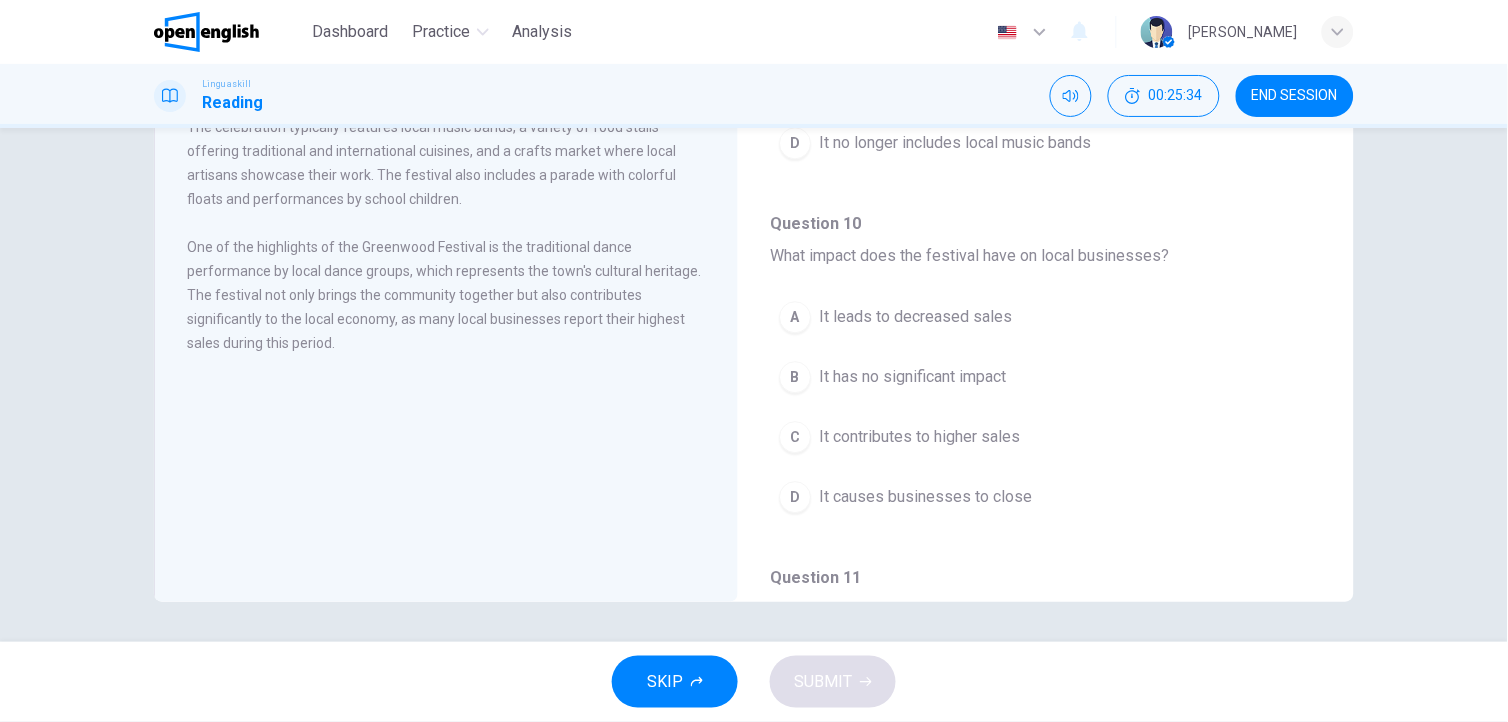 scroll, scrollTop: 974, scrollLeft: 0, axis: vertical 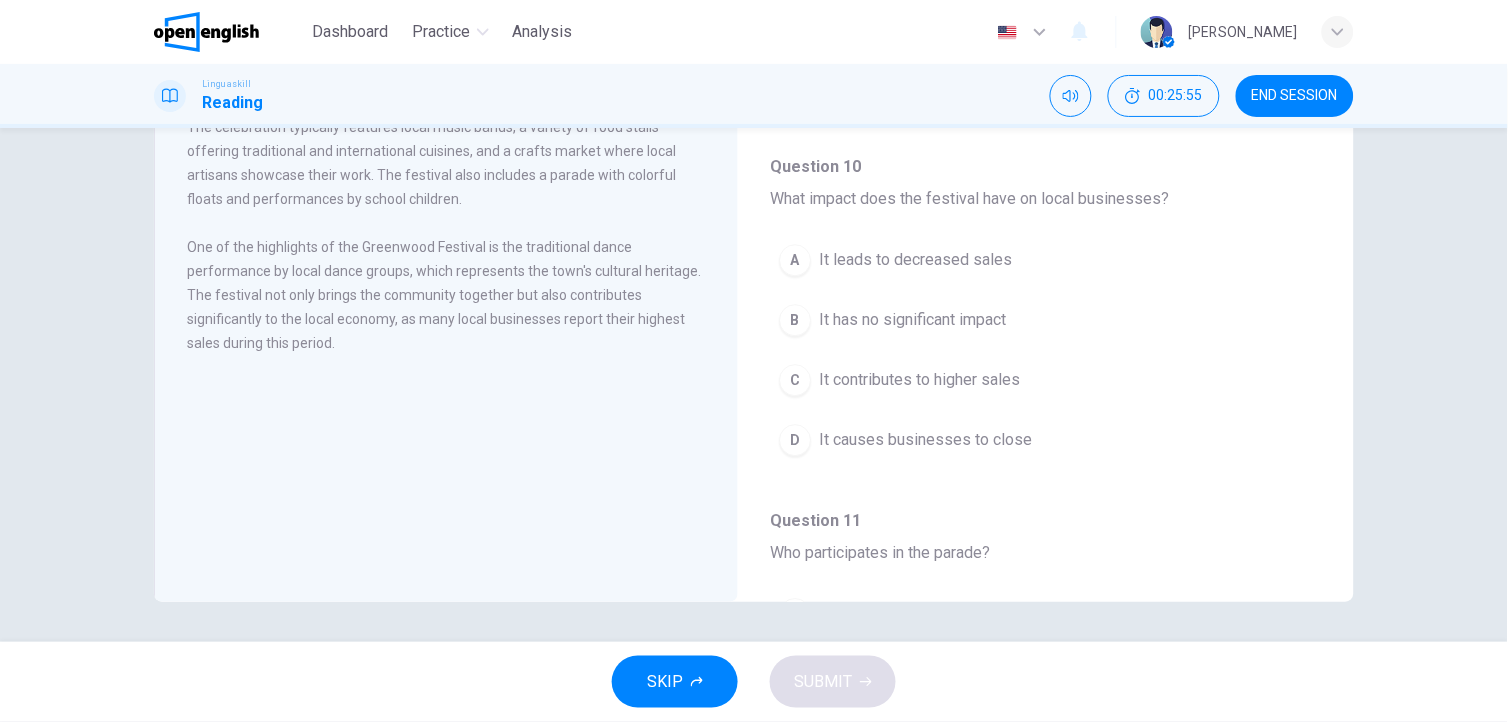 click on "One of the highlights of the Greenwood Festival is the traditional dance performance by local dance groups, which represents the town's cultural heritage. The festival not only brings the community together but also contributes significantly to the local economy, as many local businesses report their highest sales during this period." at bounding box center [447, 295] 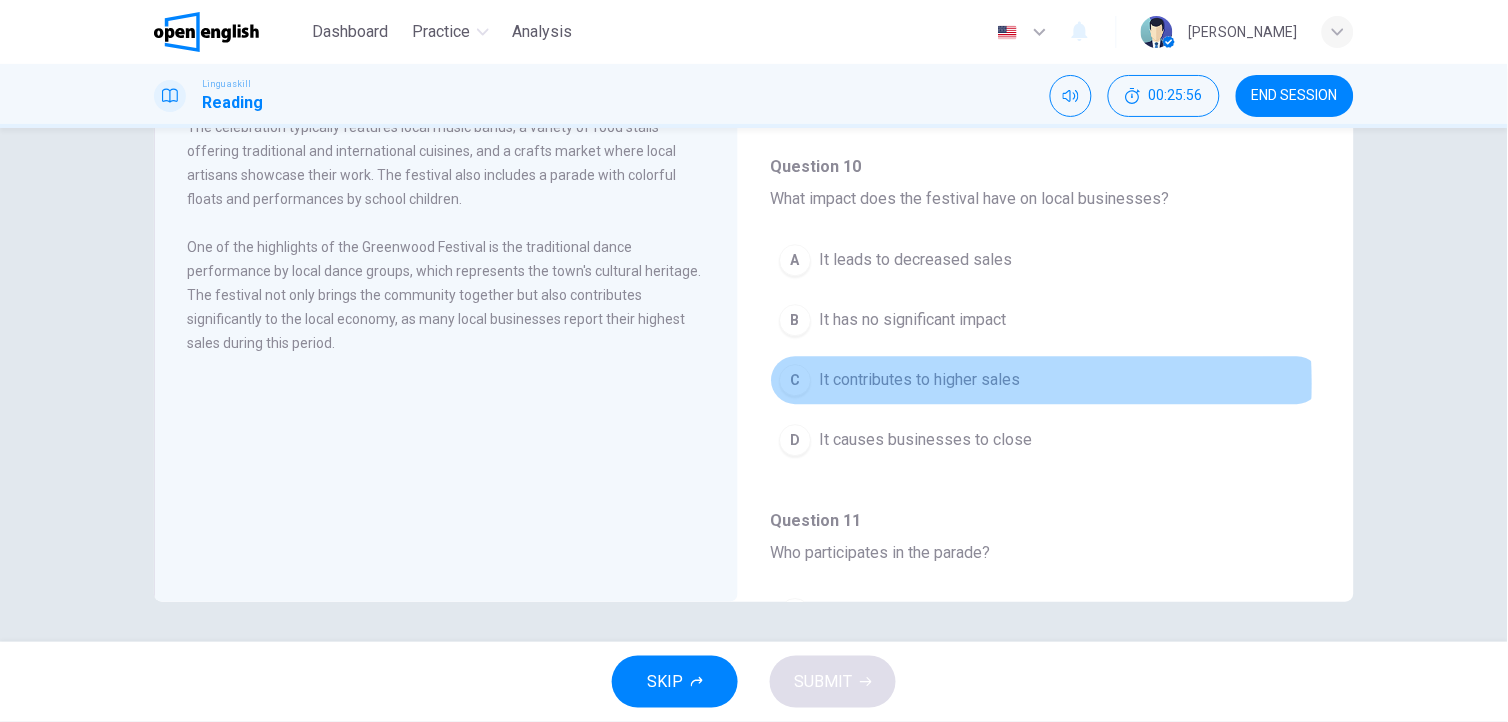click on "It contributes to higher sales" at bounding box center [919, 380] 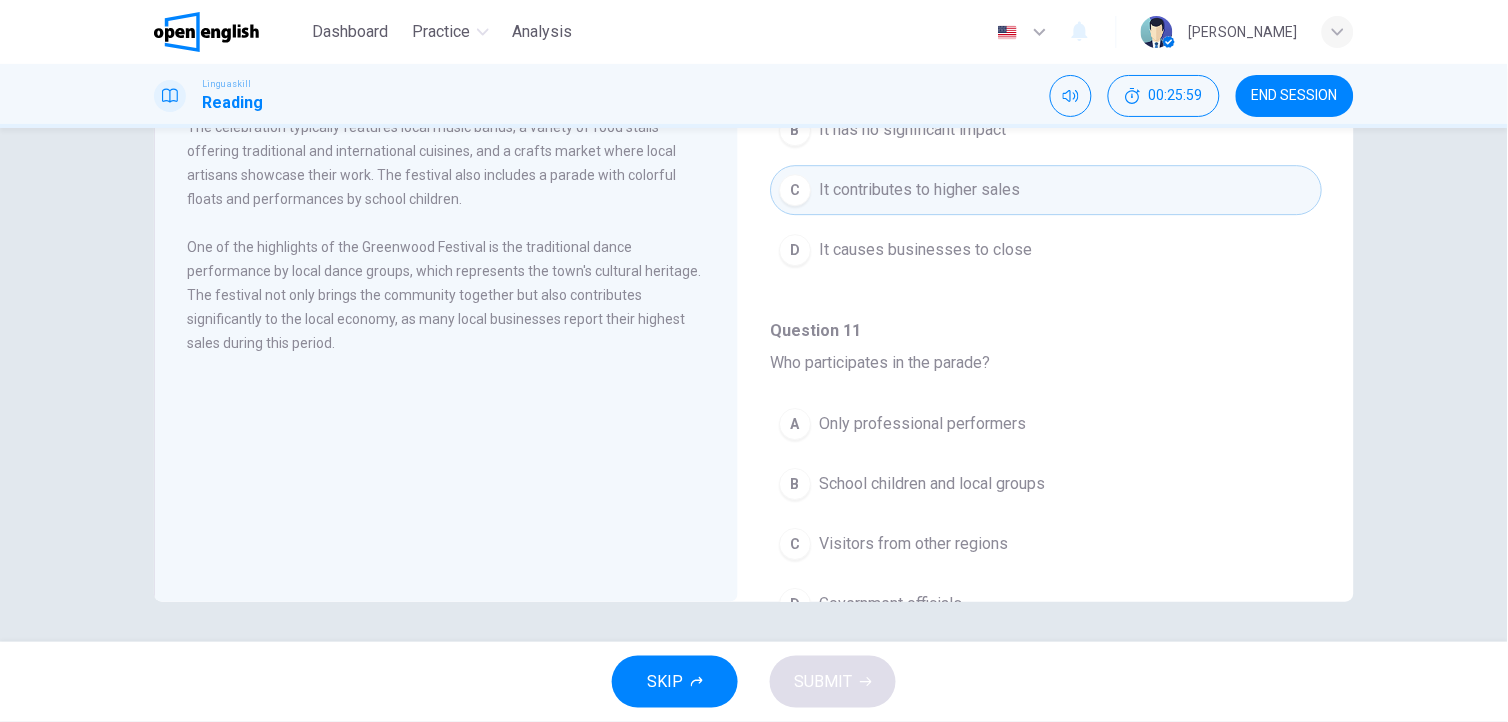 scroll, scrollTop: 1171, scrollLeft: 0, axis: vertical 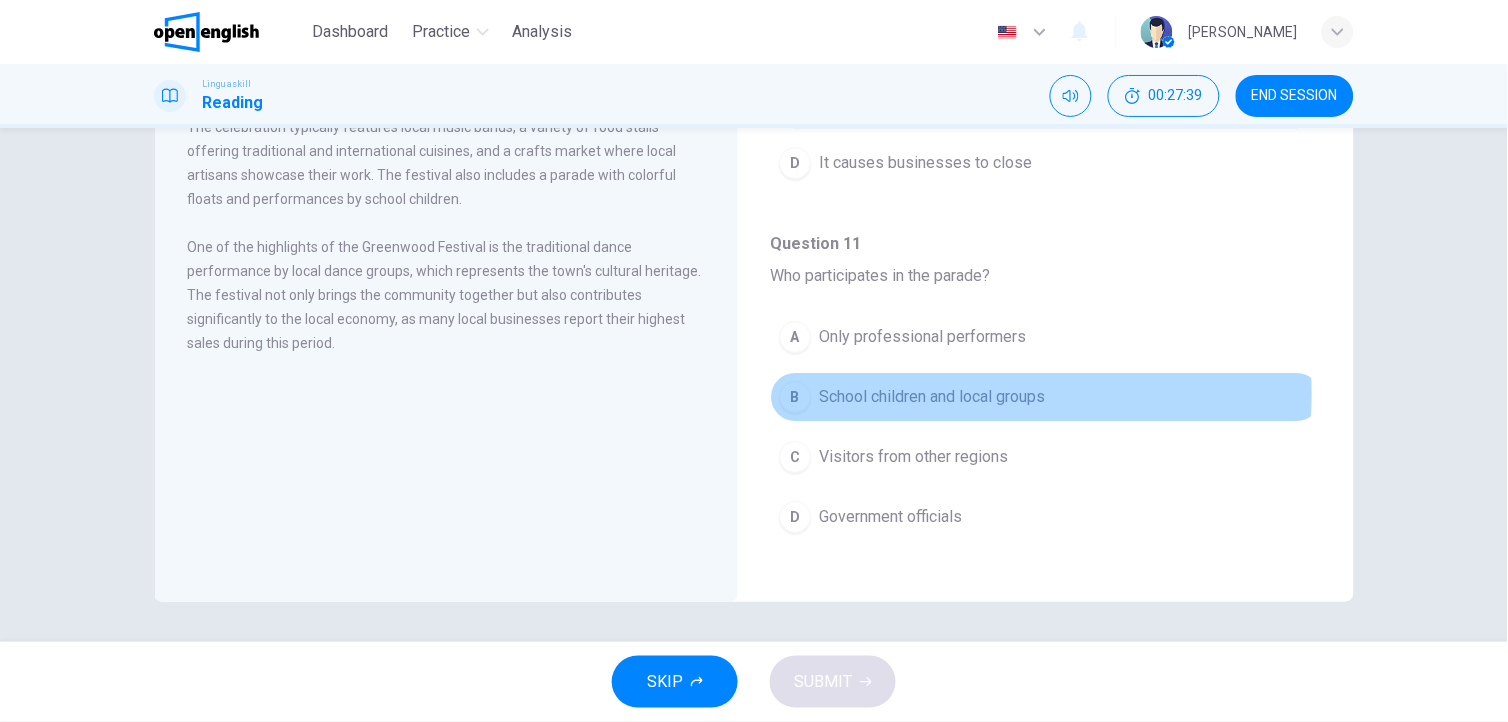 click on "School children and local groups" at bounding box center (932, 397) 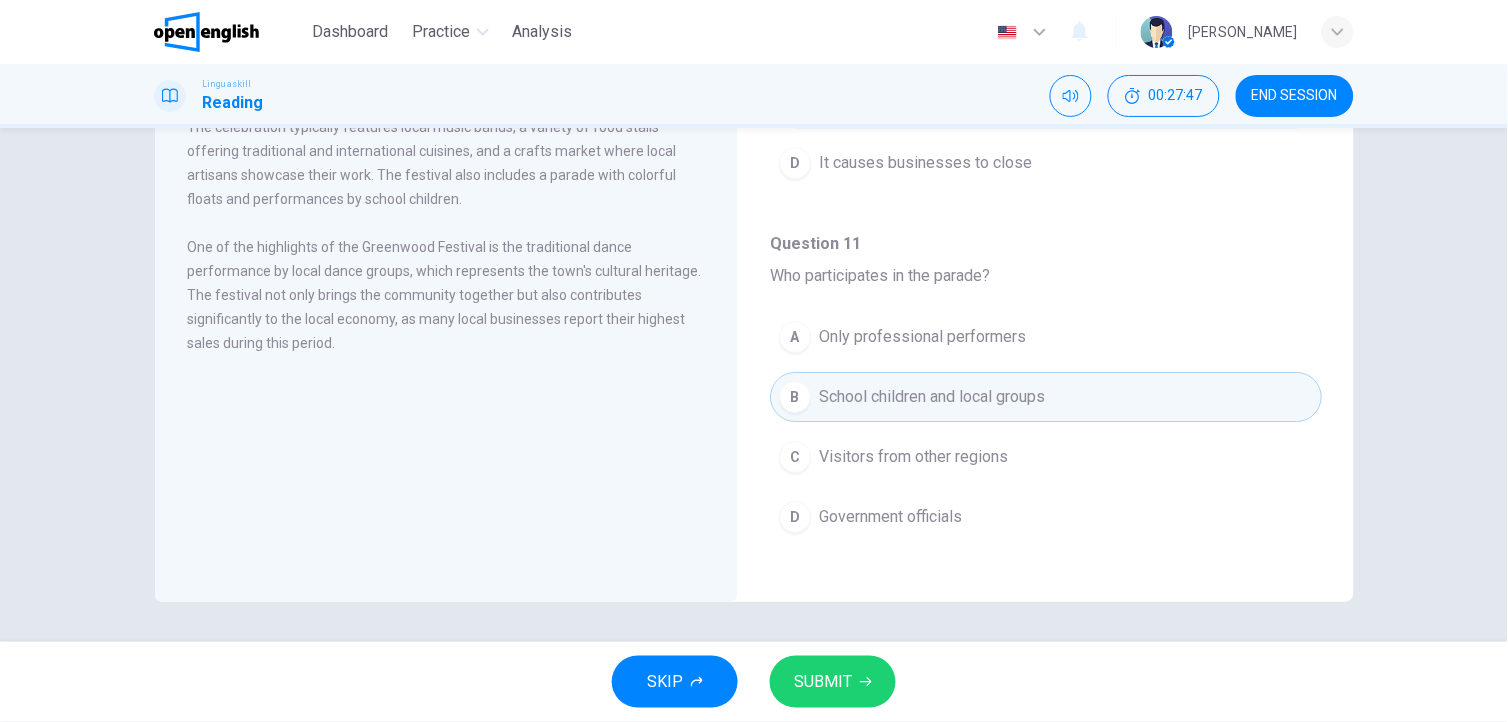 click on "SUBMIT" at bounding box center (823, 682) 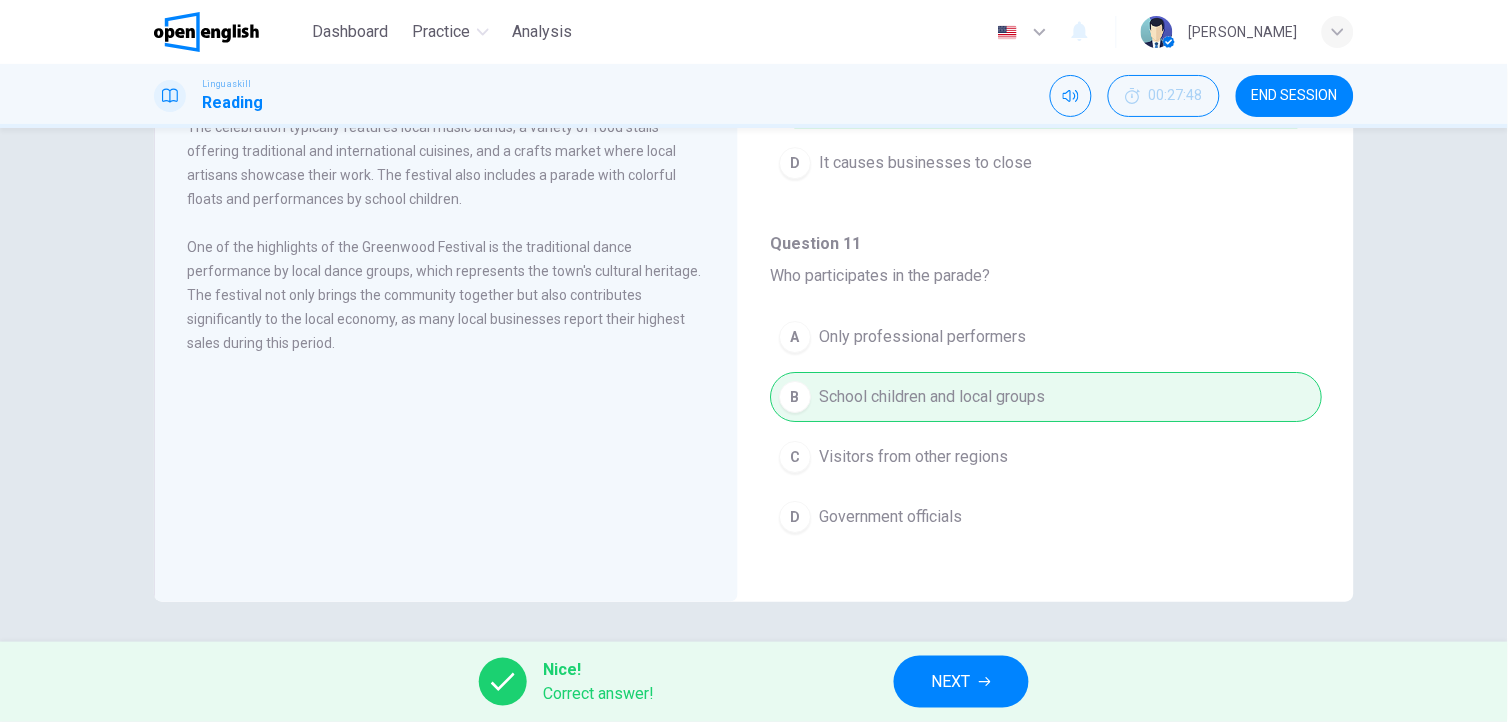 click on "NEXT" at bounding box center [951, 682] 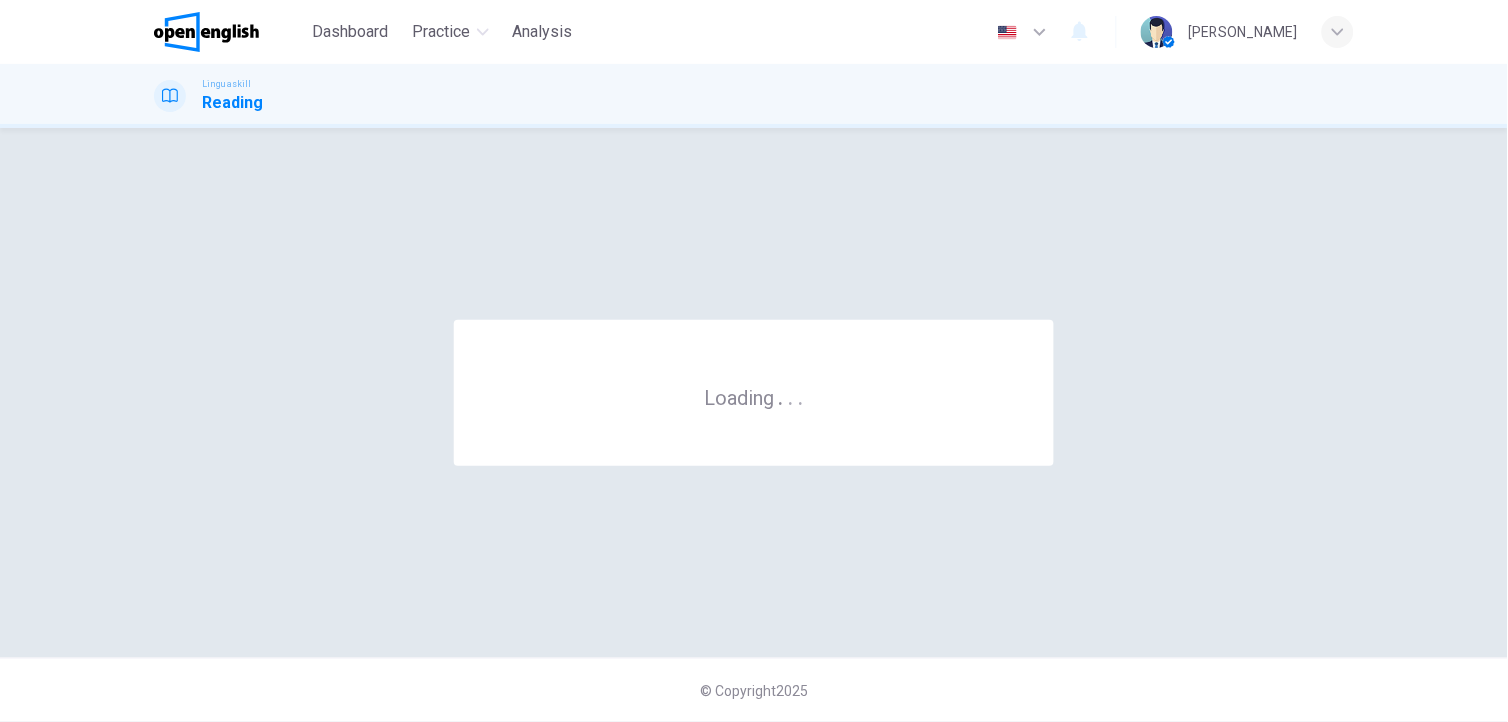 scroll, scrollTop: 0, scrollLeft: 0, axis: both 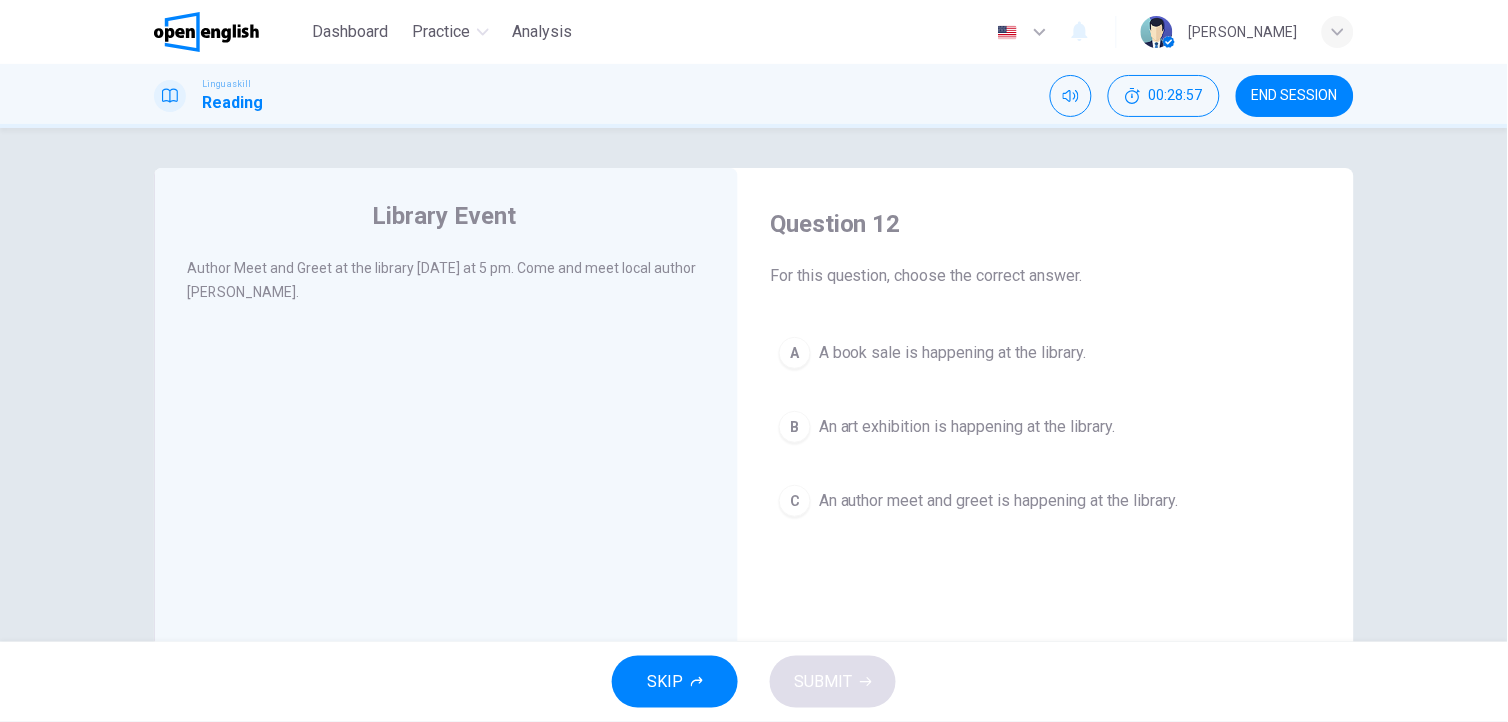 click on "An author meet and greet is happening at the library." at bounding box center (999, 501) 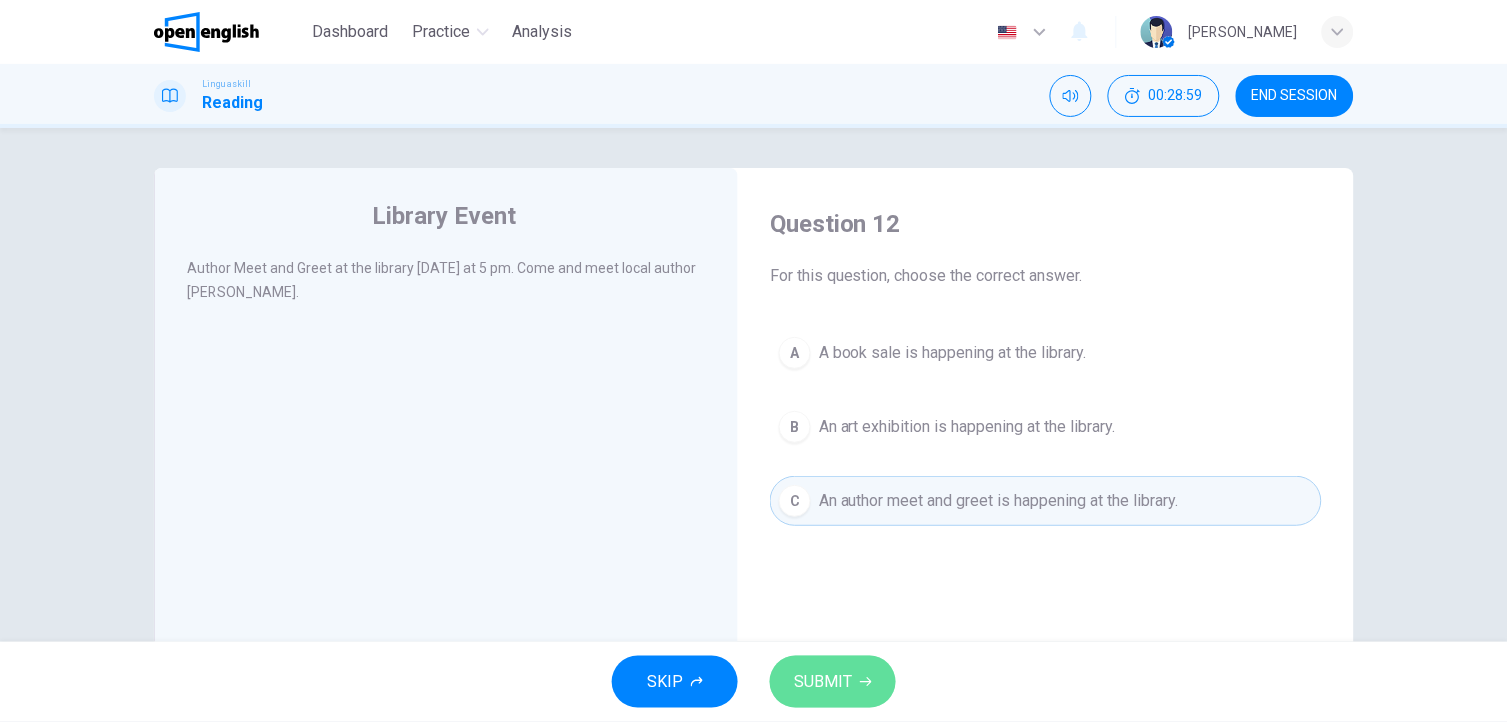 click on "SUBMIT" at bounding box center (833, 682) 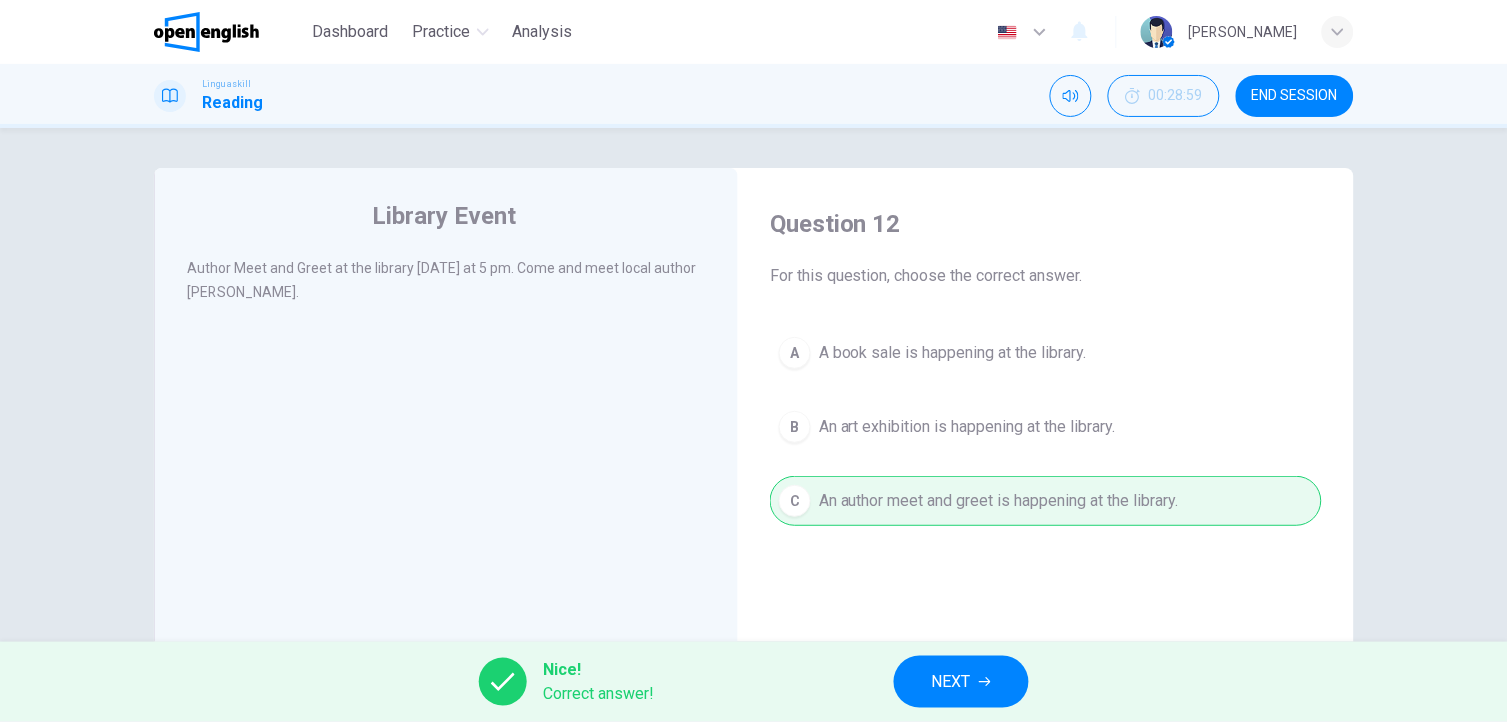 click on "NEXT" at bounding box center (961, 682) 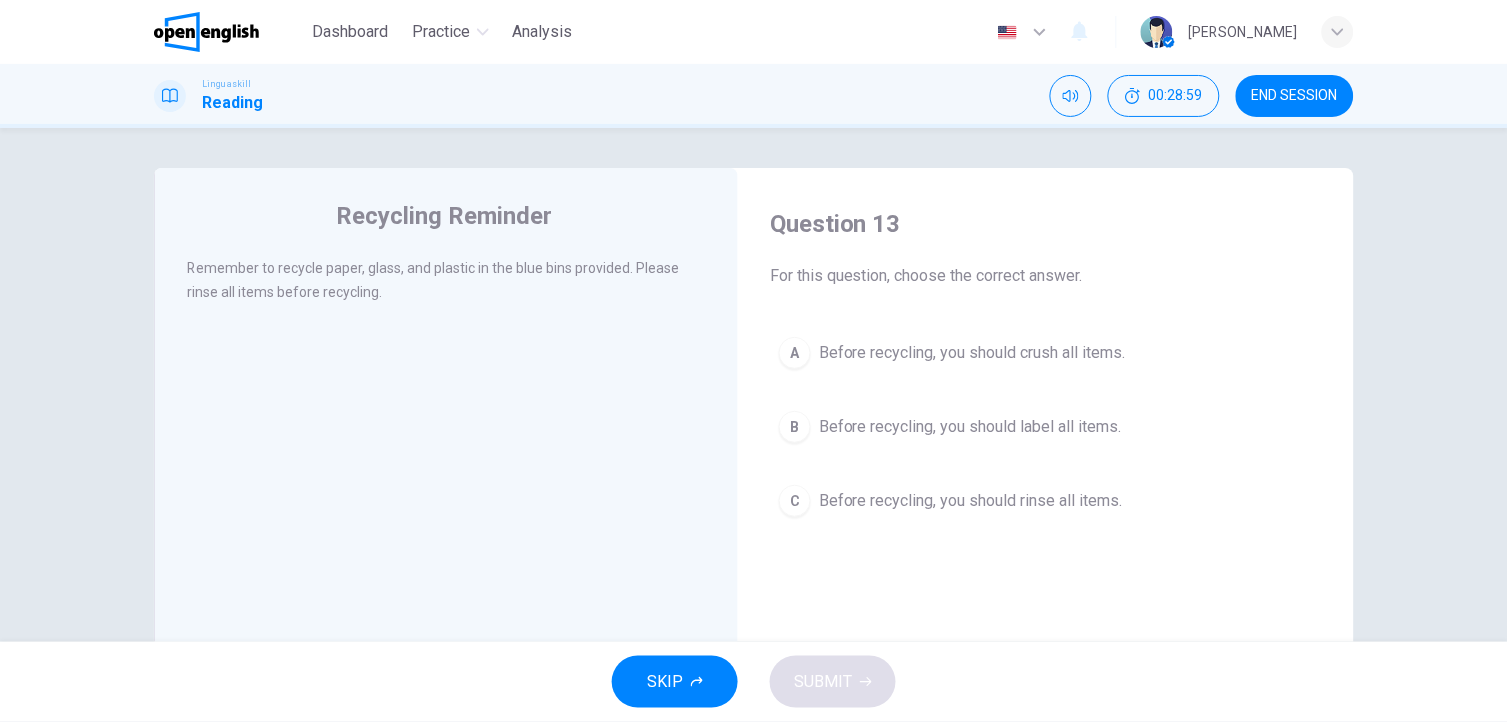 click on "SKIP SUBMIT" at bounding box center (754, 682) 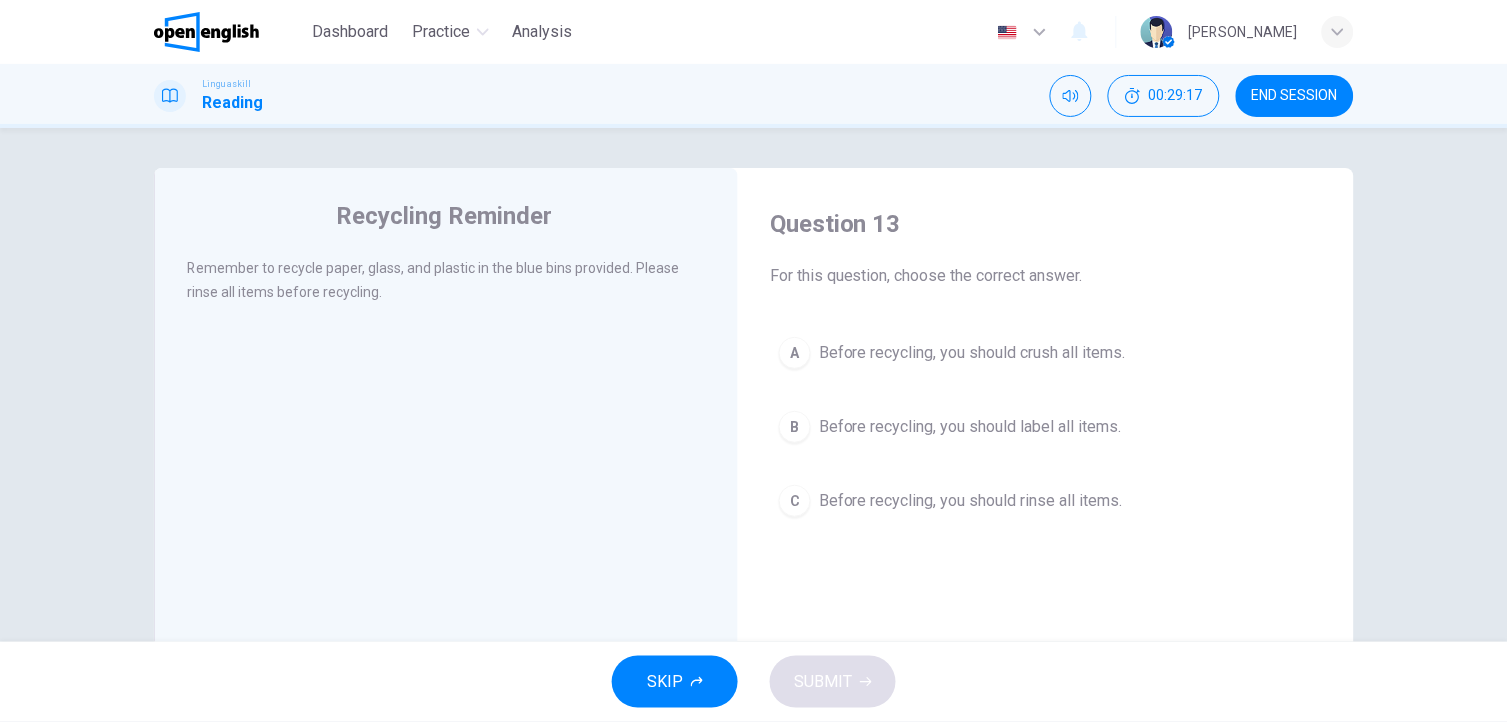 click on "Before recycling, you should rinse all items." at bounding box center [971, 501] 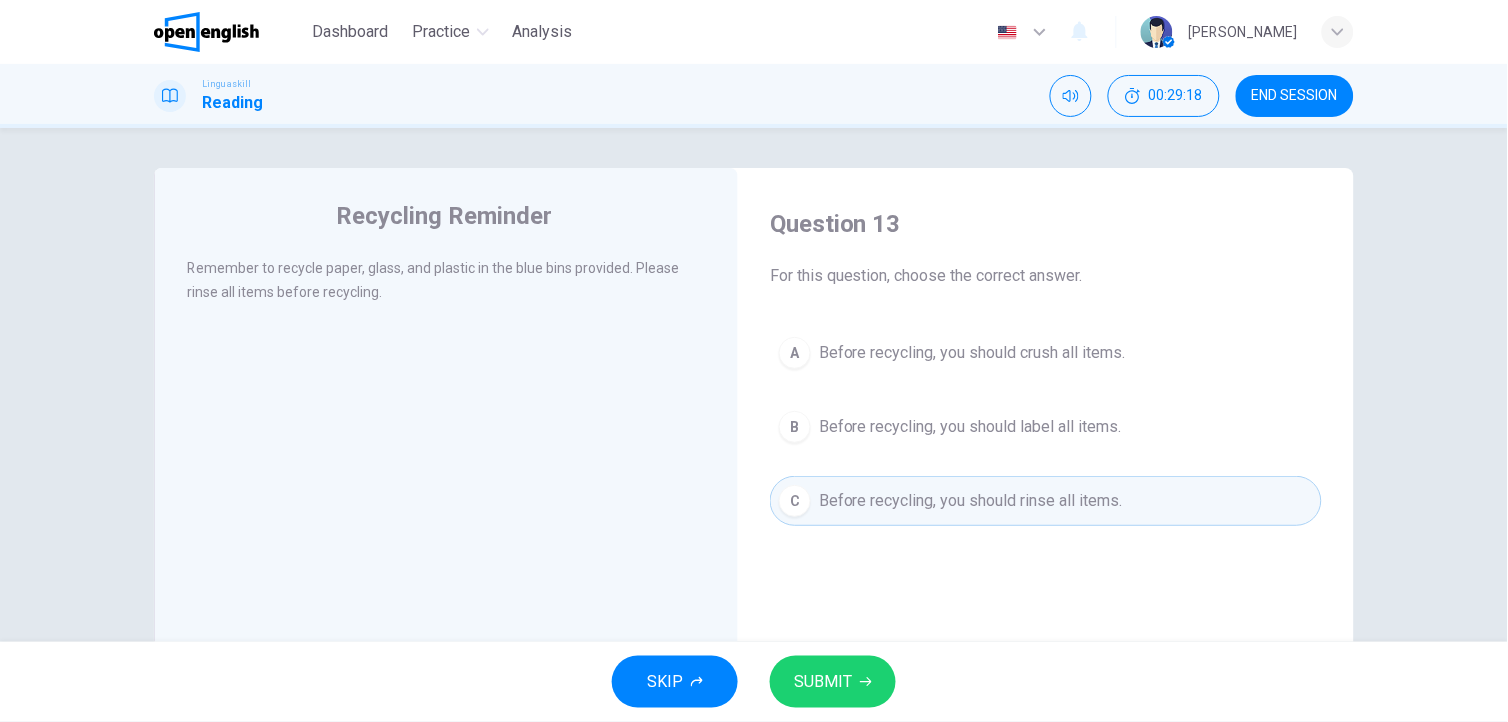 click on "SUBMIT" at bounding box center (823, 682) 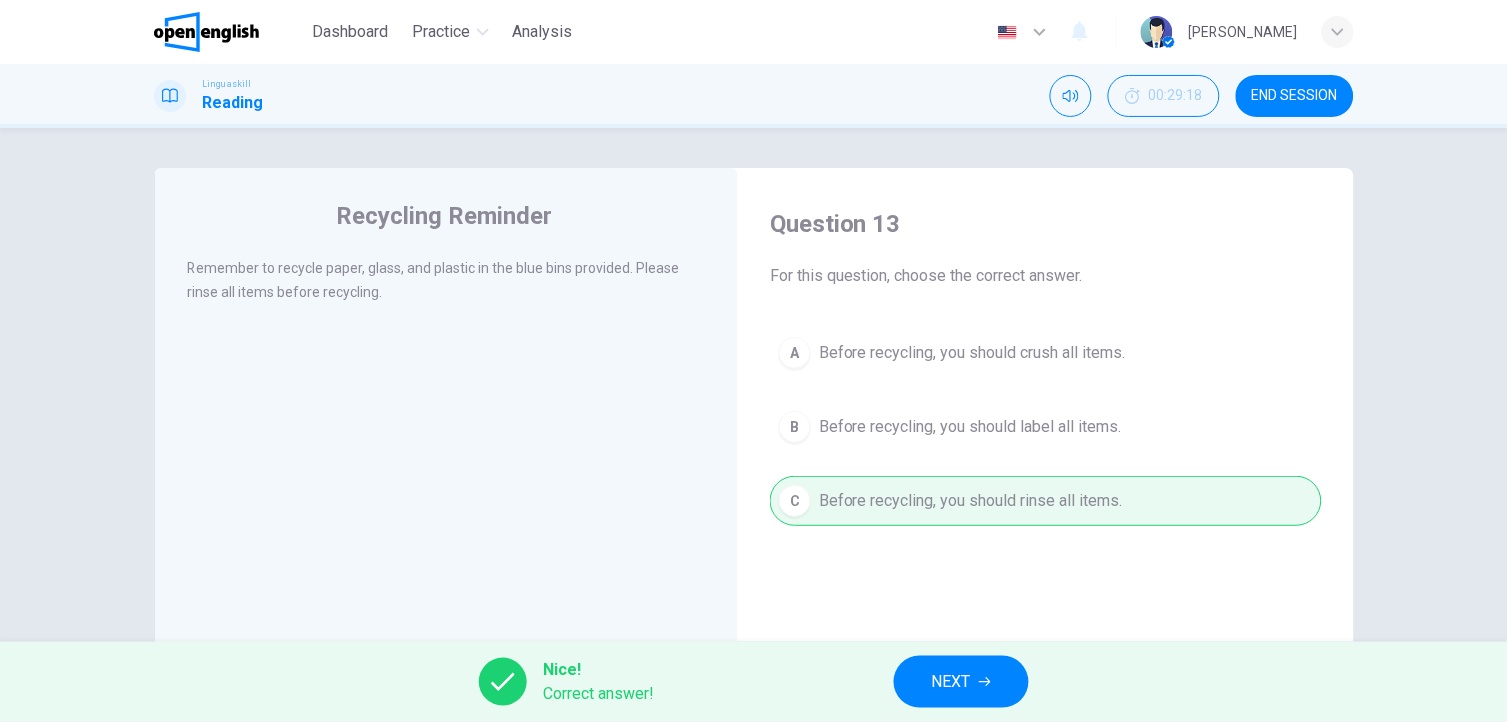 click on "NEXT" at bounding box center (961, 682) 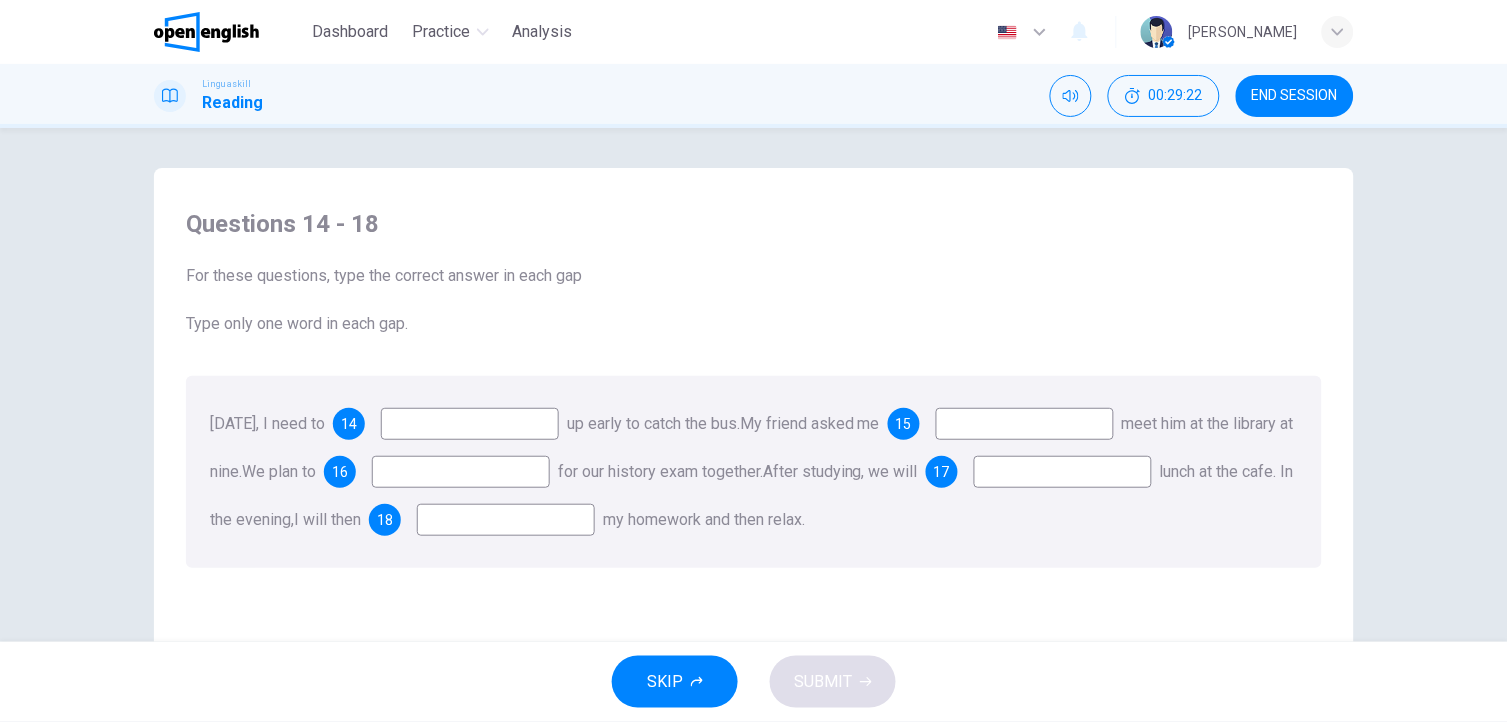click at bounding box center (470, 424) 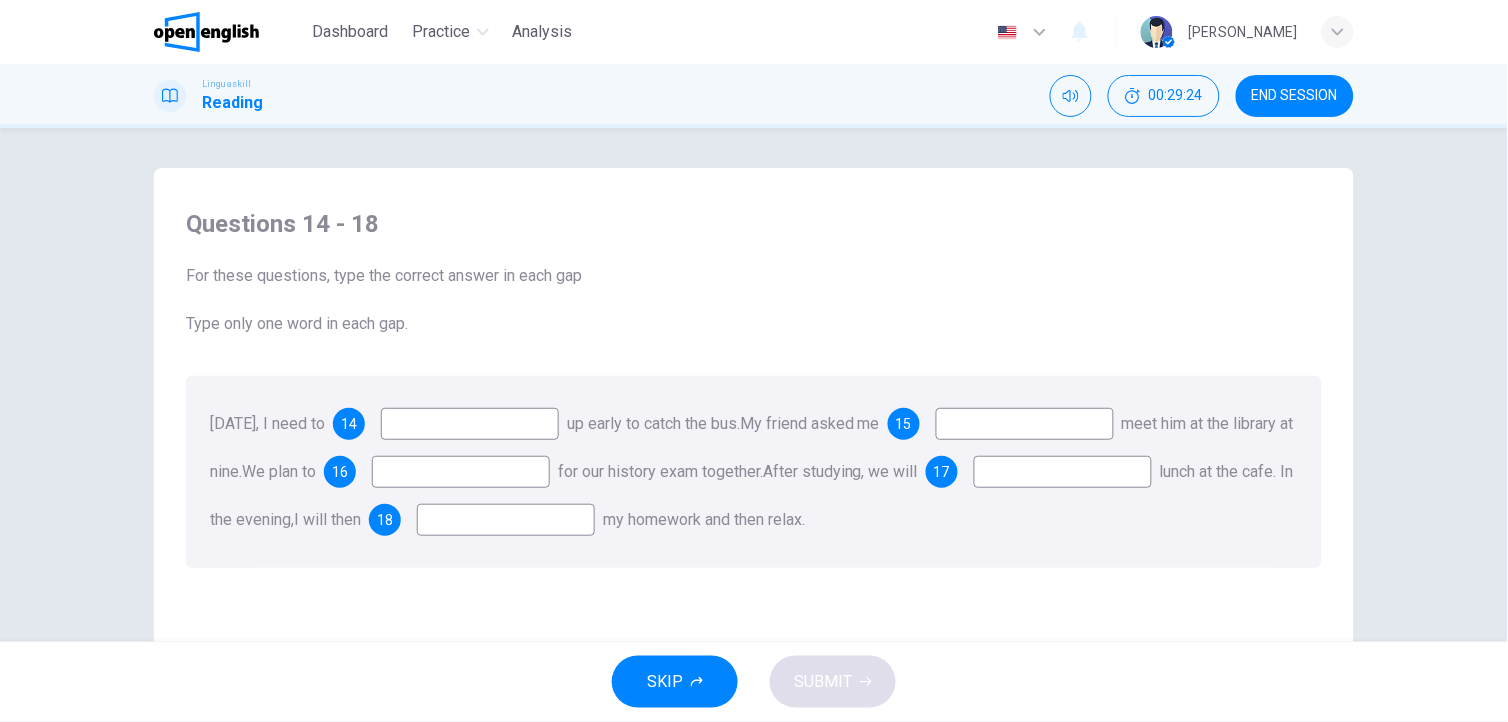 click at bounding box center [470, 424] 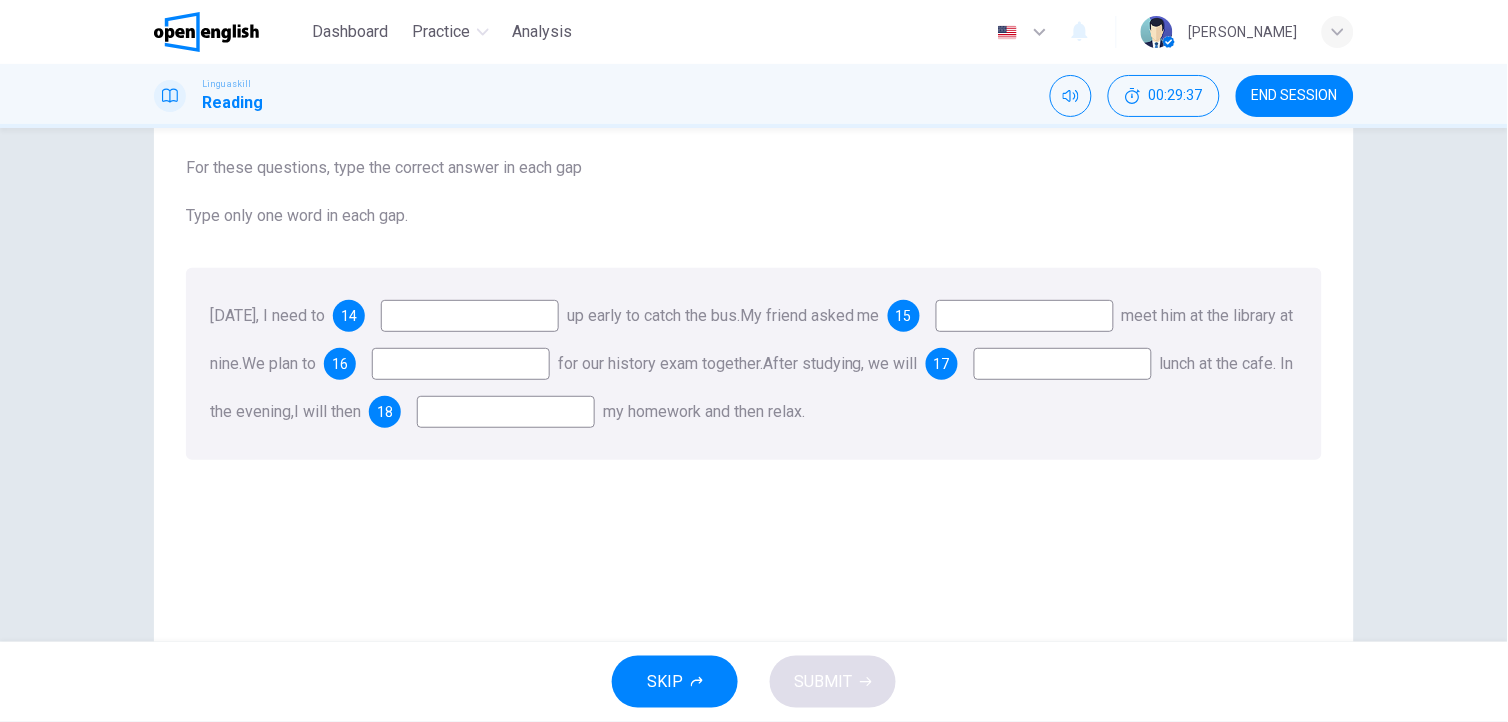 scroll, scrollTop: 85, scrollLeft: 0, axis: vertical 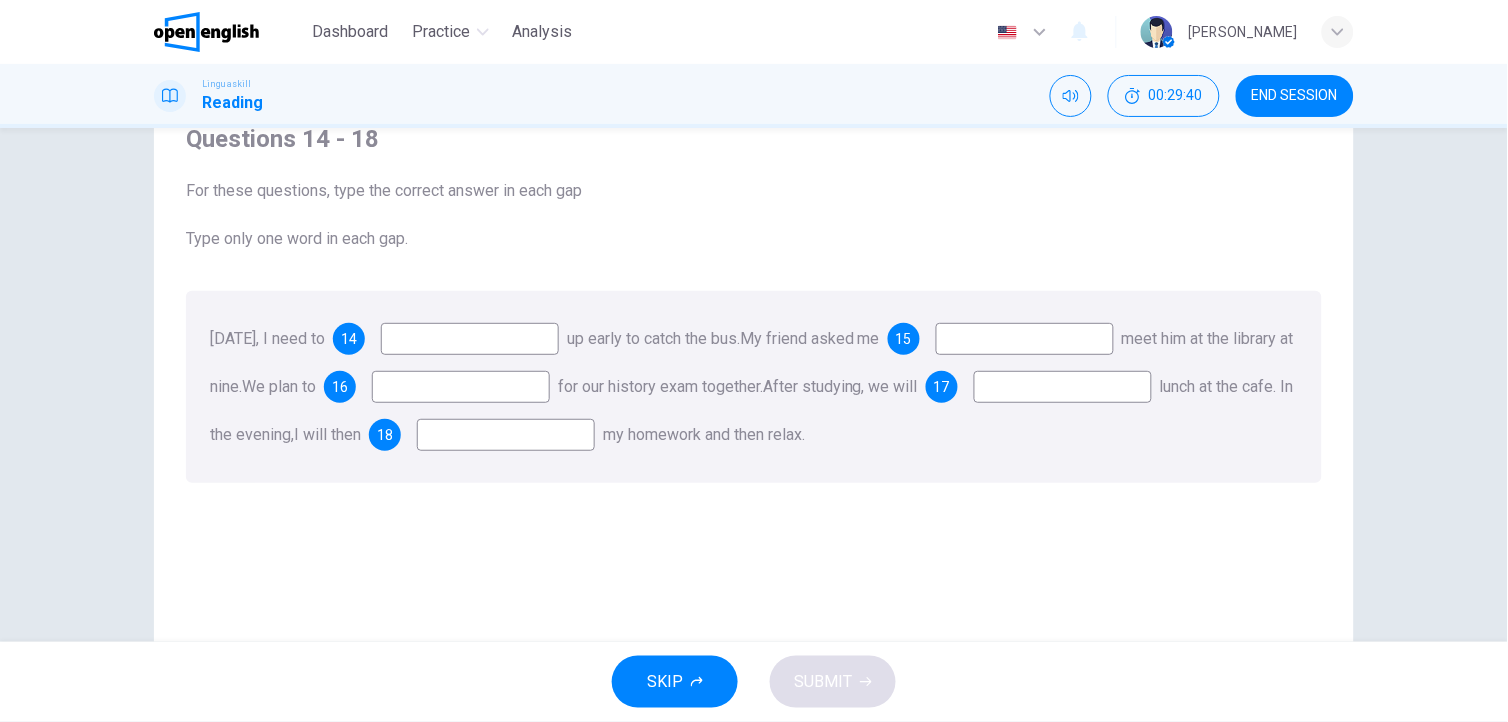 drag, startPoint x: 1492, startPoint y: 500, endPoint x: 1487, endPoint y: 444, distance: 56.22277 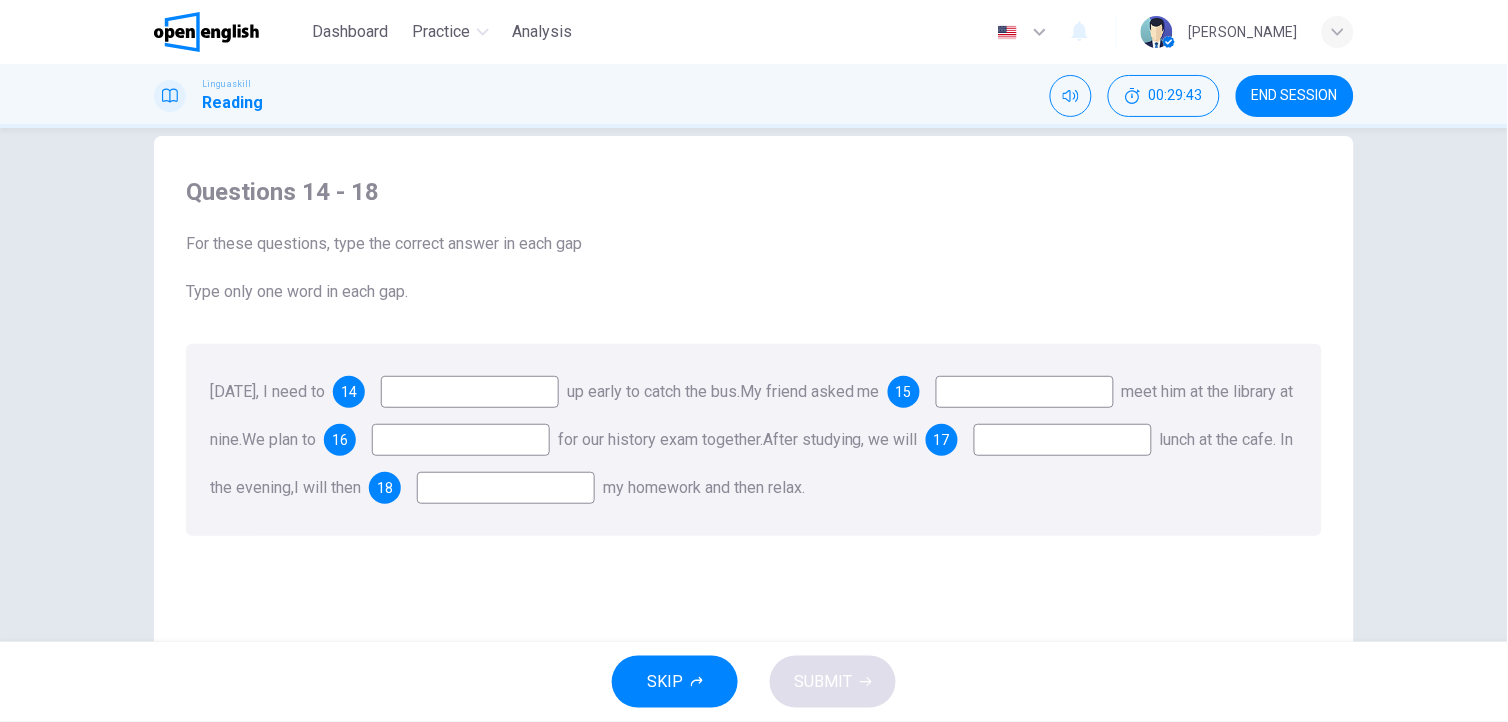 scroll, scrollTop: 30, scrollLeft: 0, axis: vertical 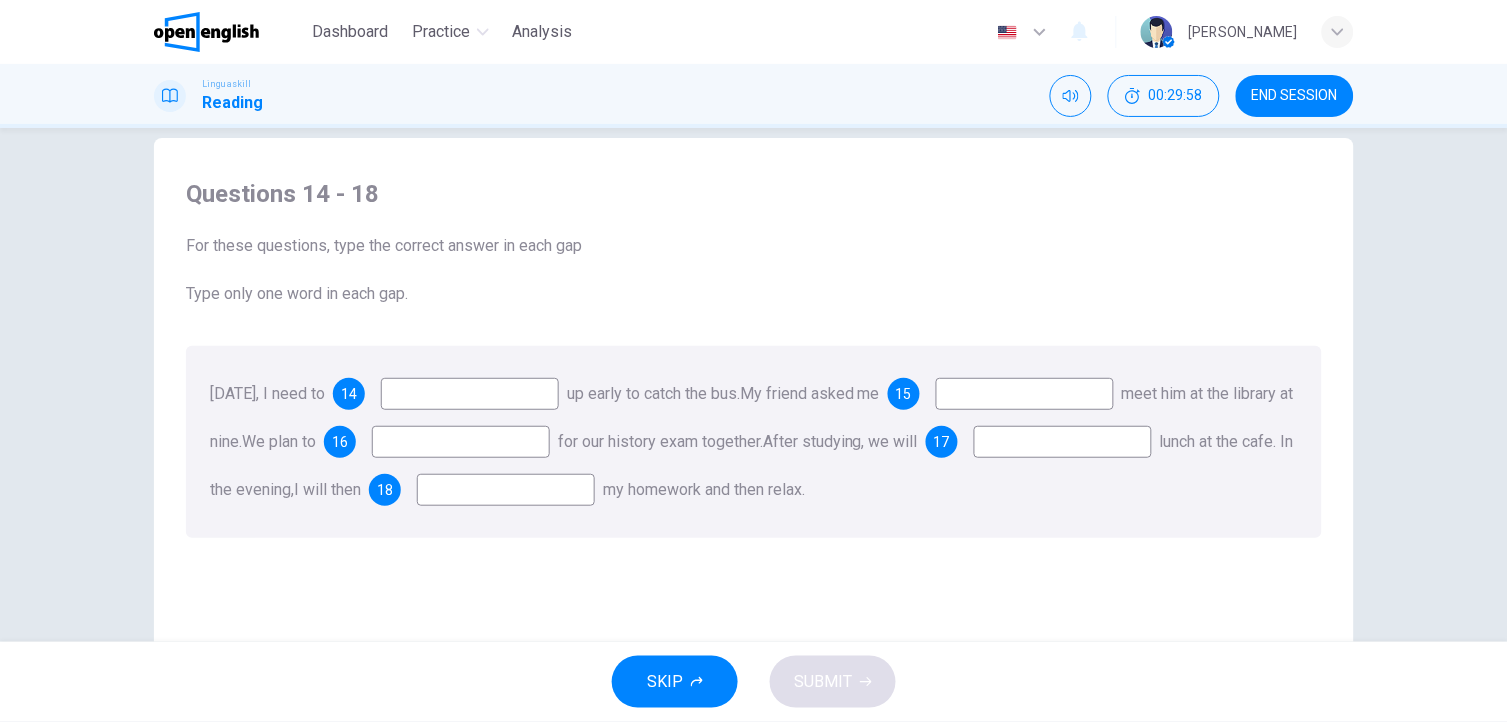 click at bounding box center [470, 394] 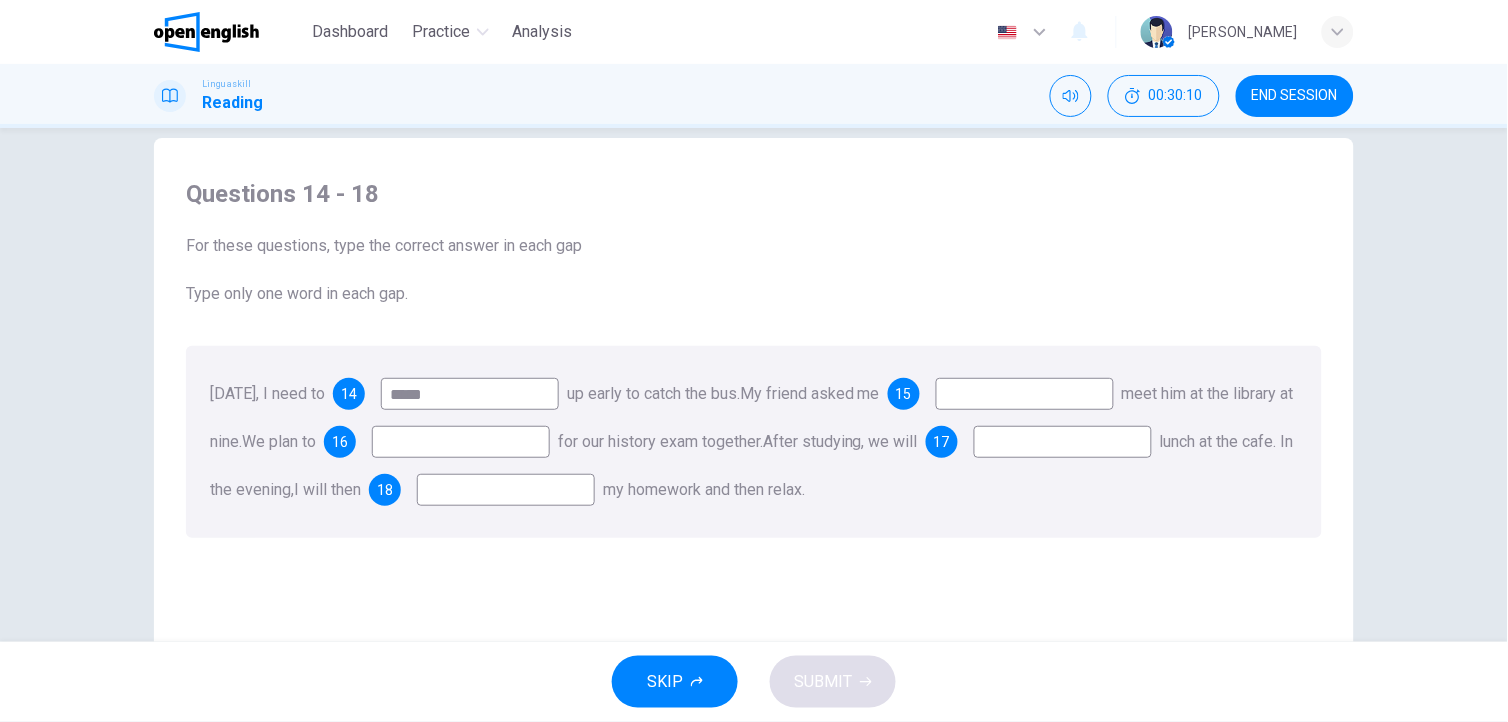 type on "****" 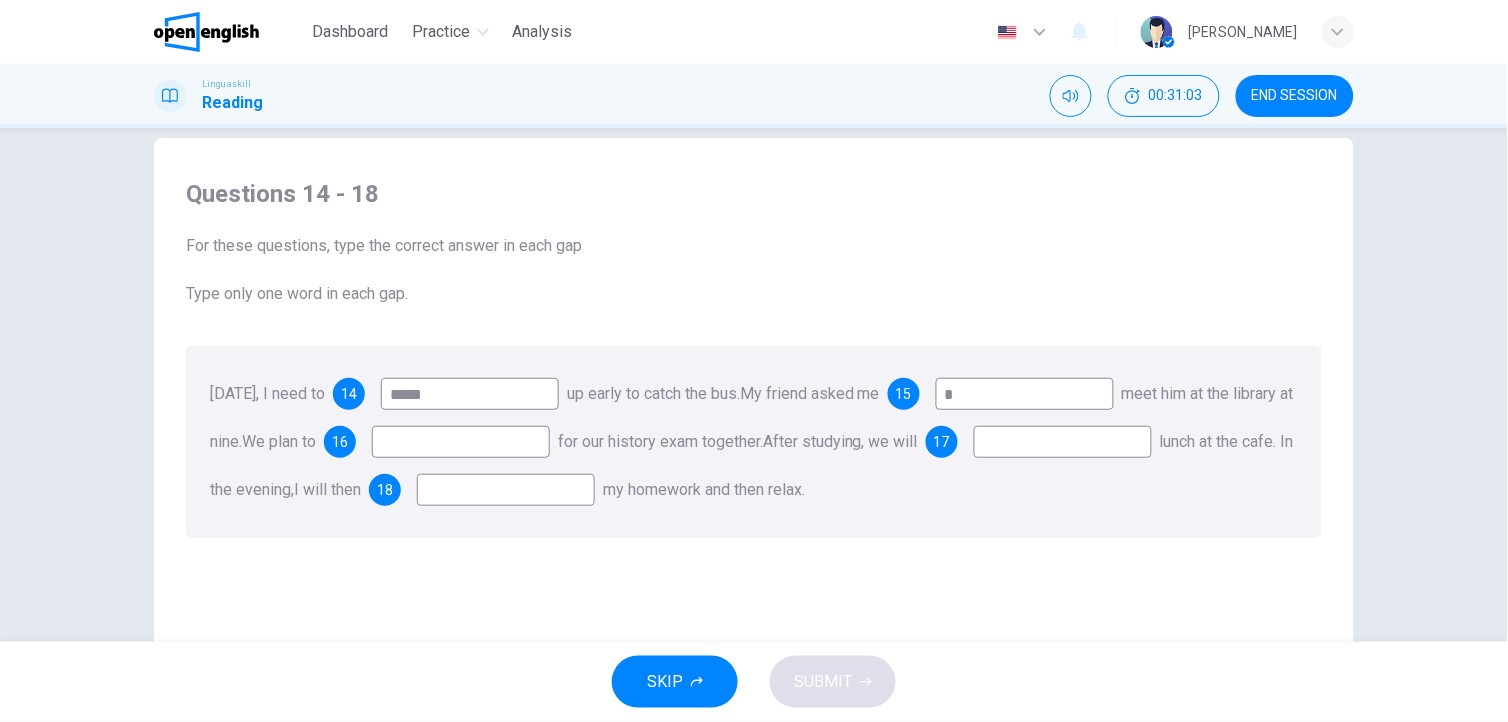 type on "*" 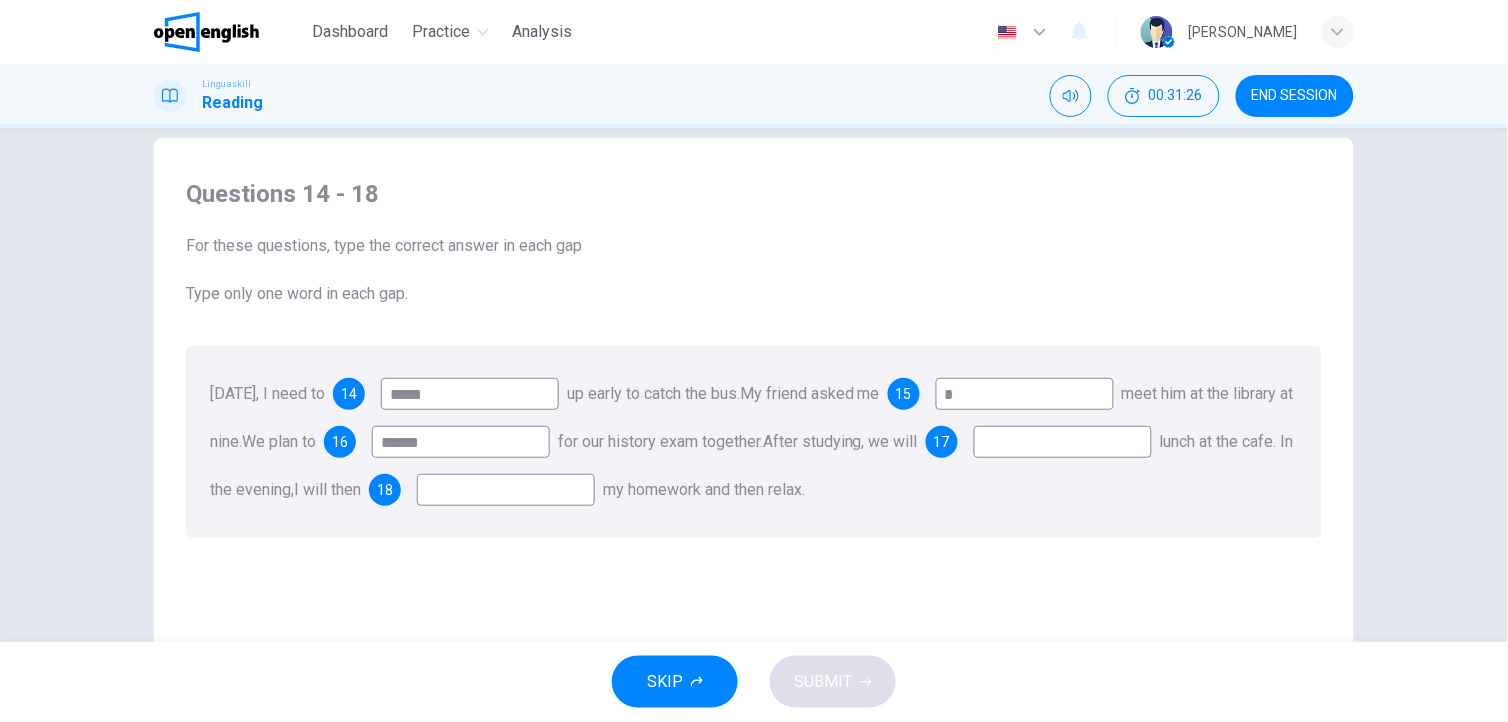 type on "*****" 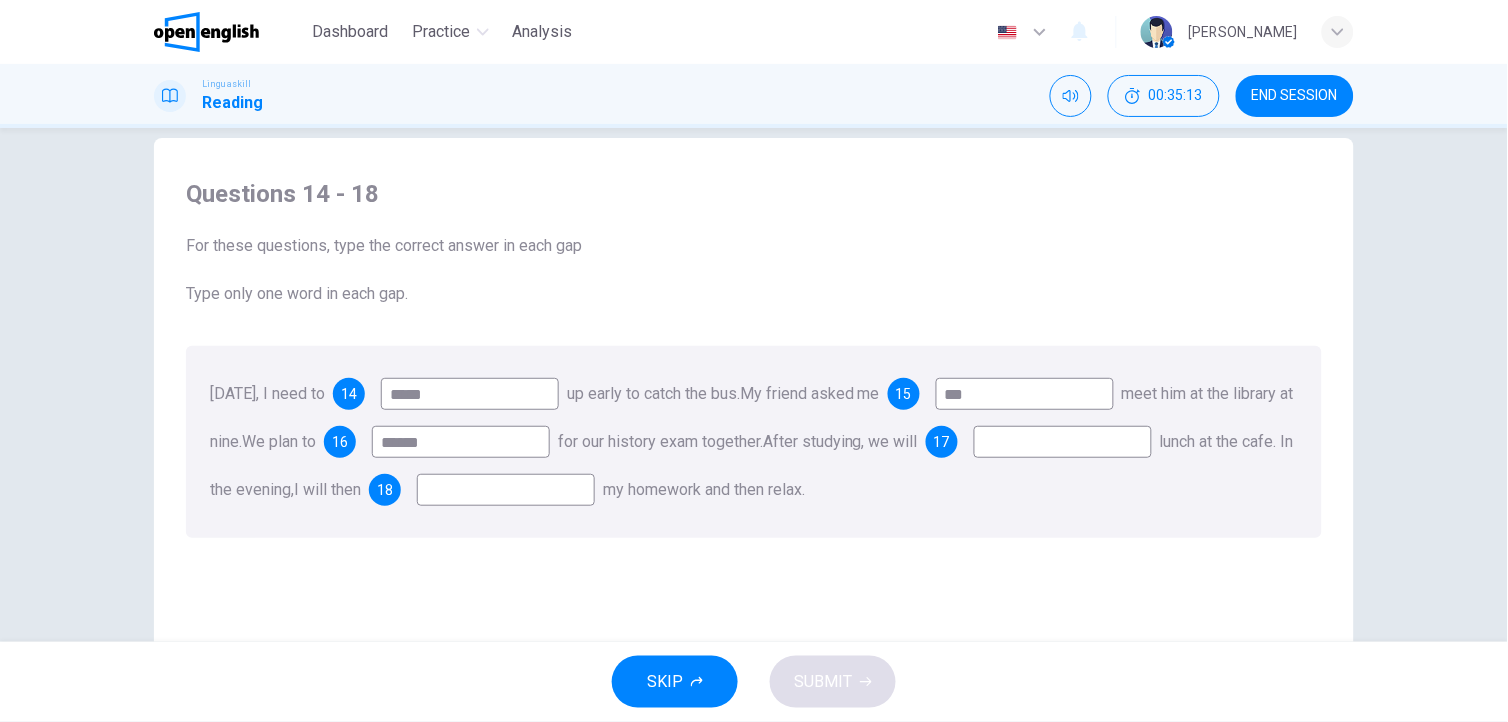 type on "**" 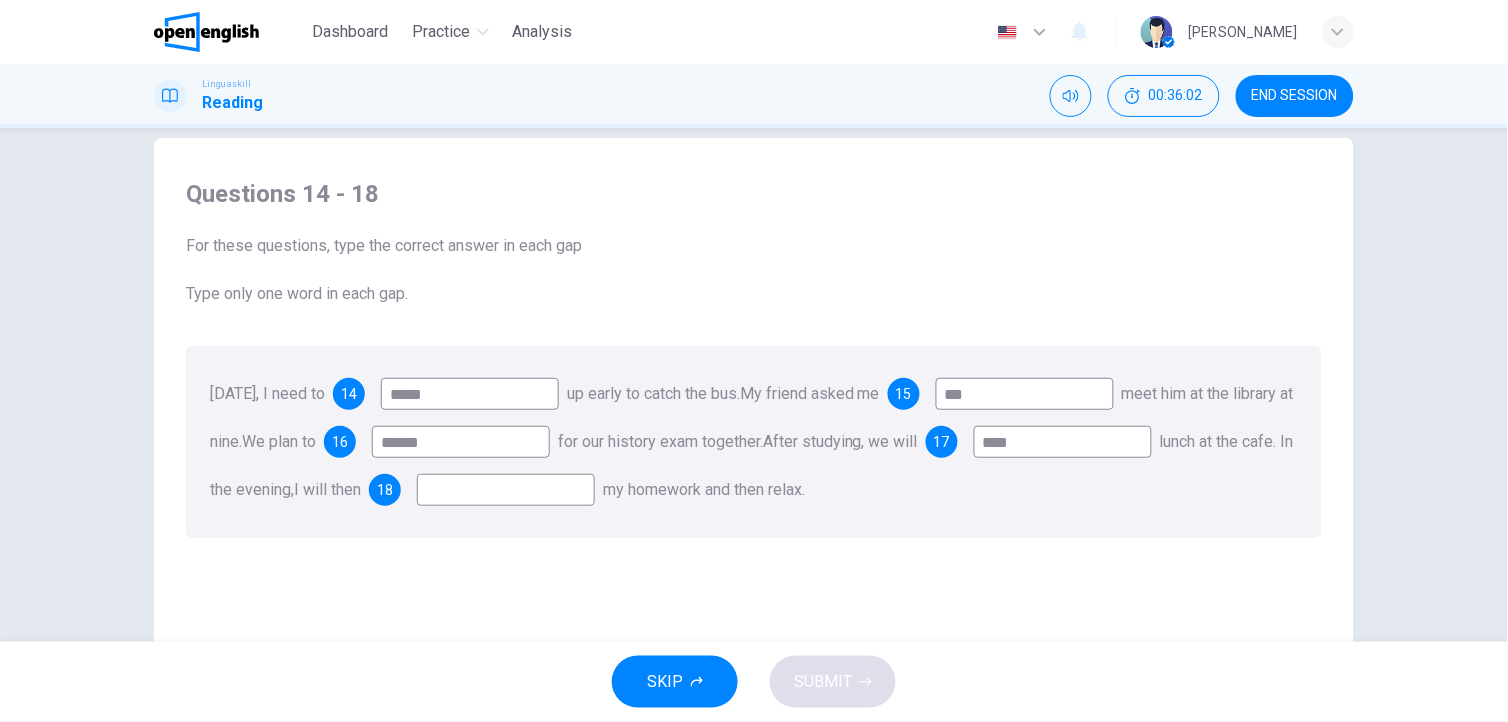type on "****" 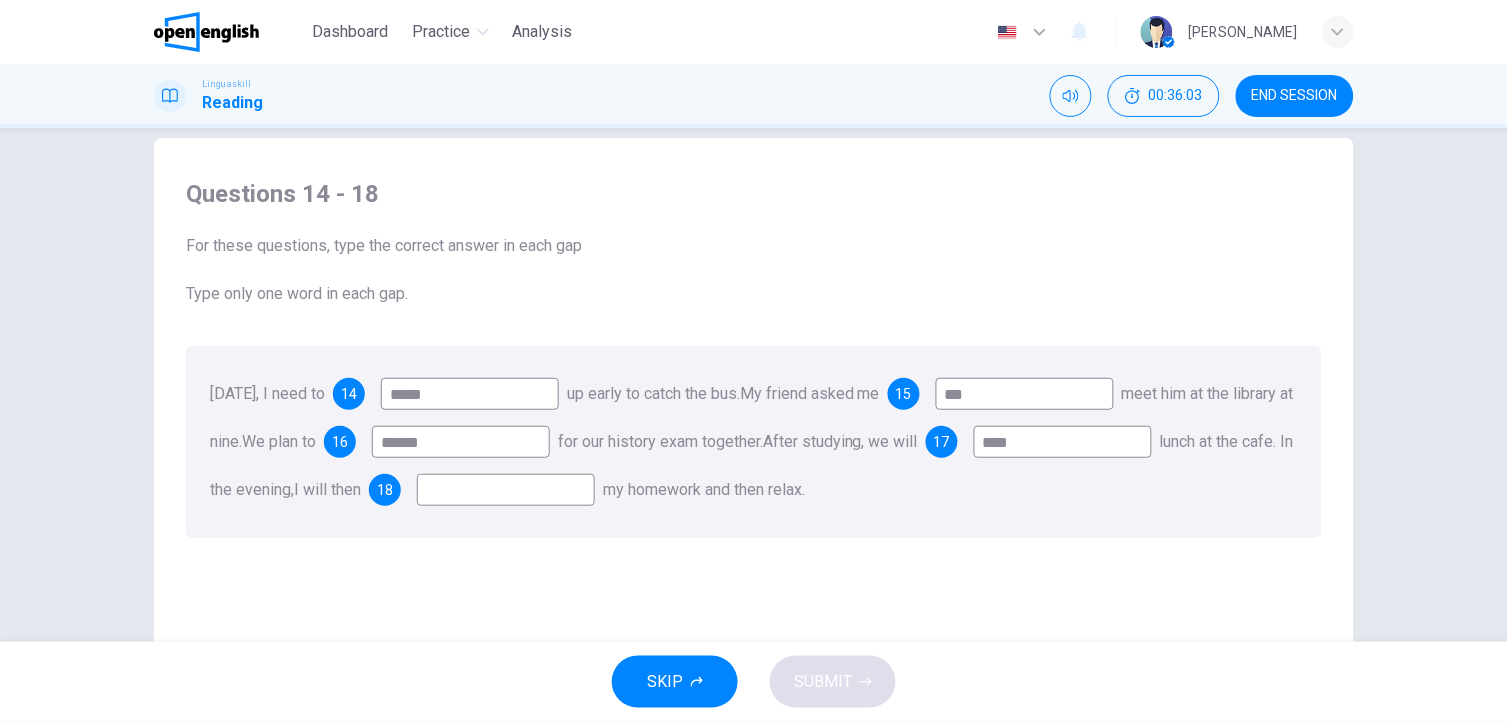 click at bounding box center [506, 490] 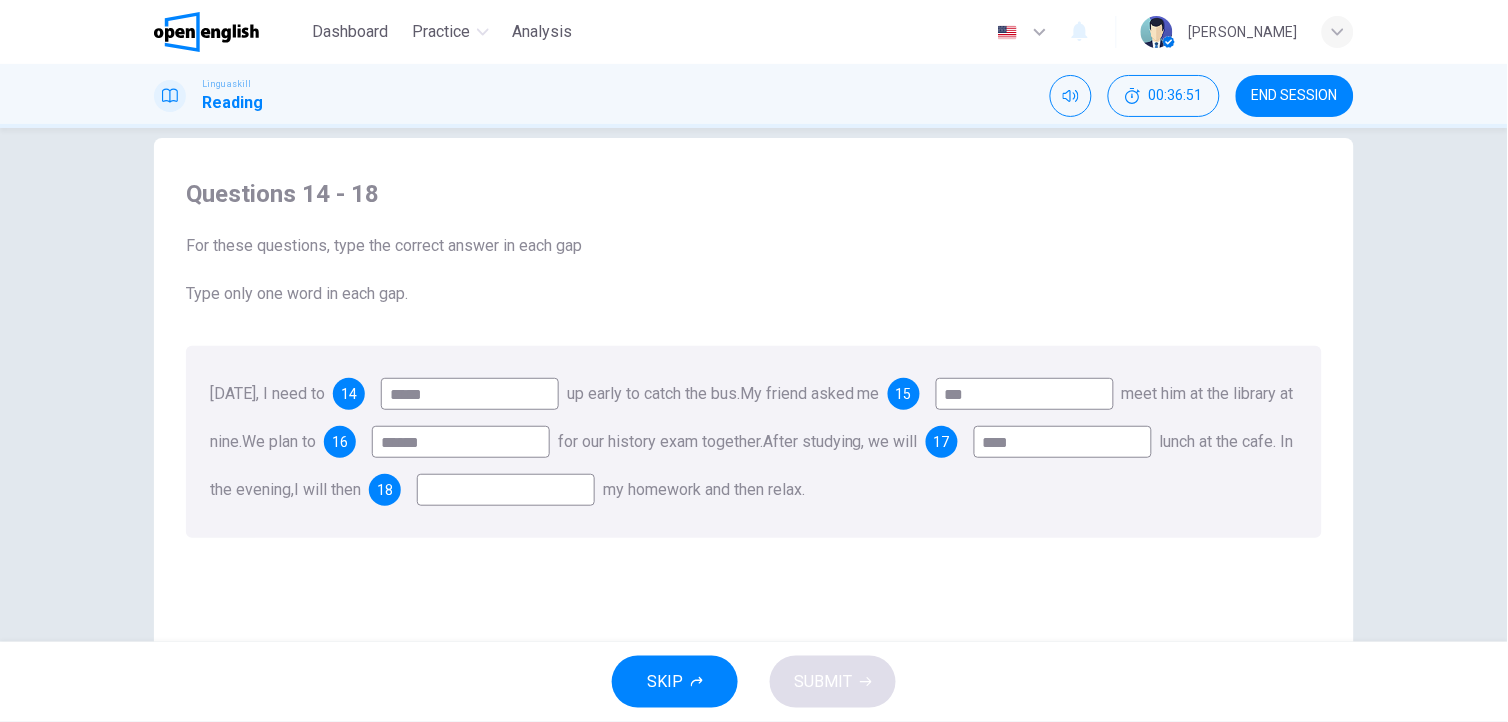 click on "[DATE], I need to  14 ****  up early to catch the bus.  My friend asked me  15 **  meet him at the library at nine.  We plan to  16 *****  for our history exam together.  After studying, we will  17 ****  lunch at the cafe. In the evening,  I will then  18  my homework and then relax." at bounding box center [754, 442] 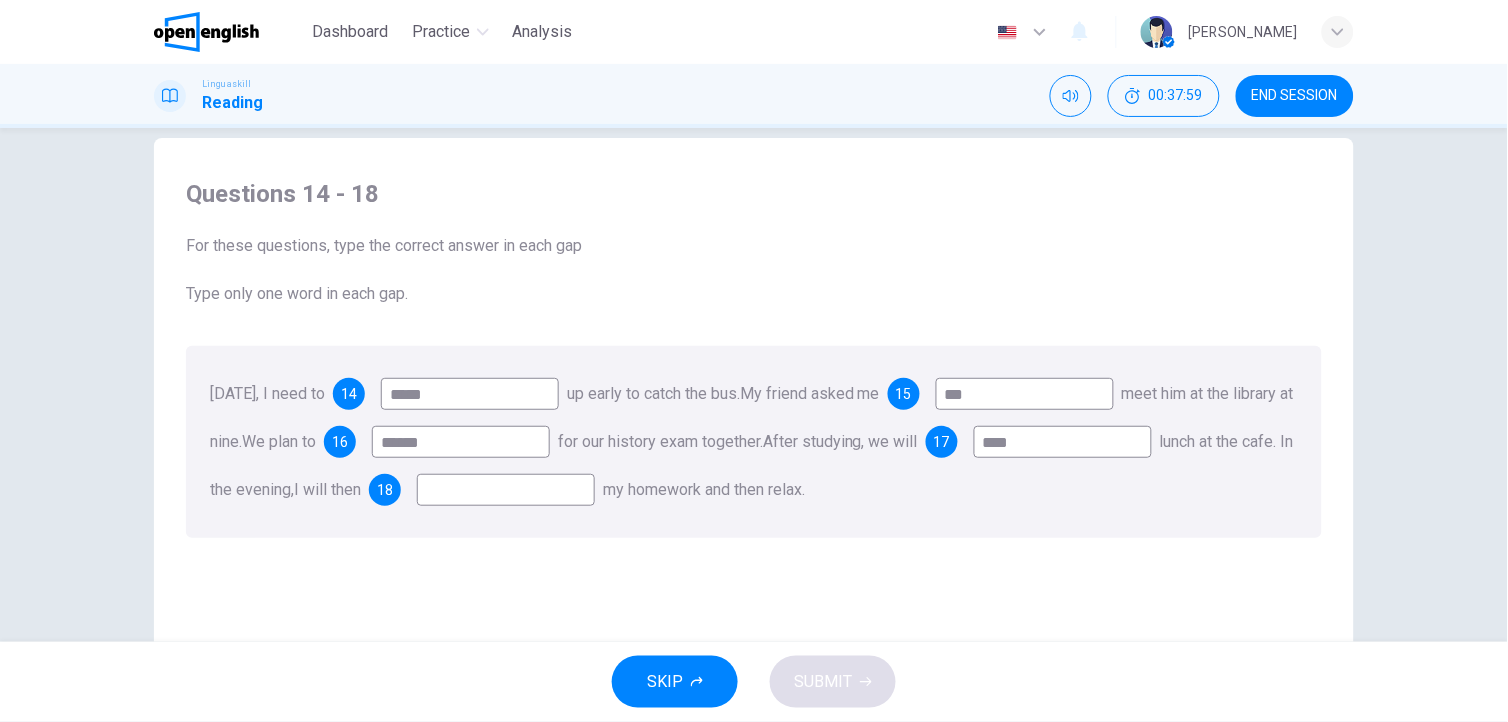 click at bounding box center (506, 490) 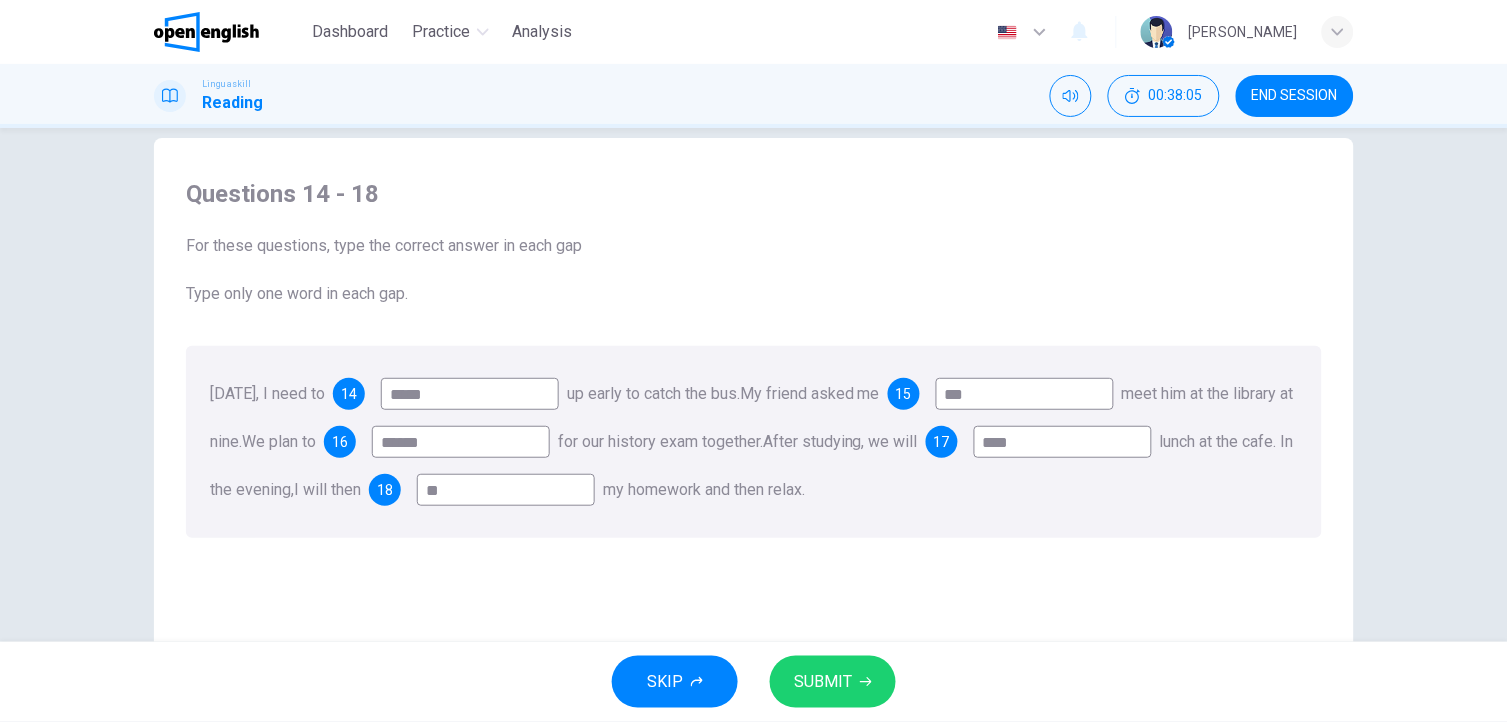 type on "**" 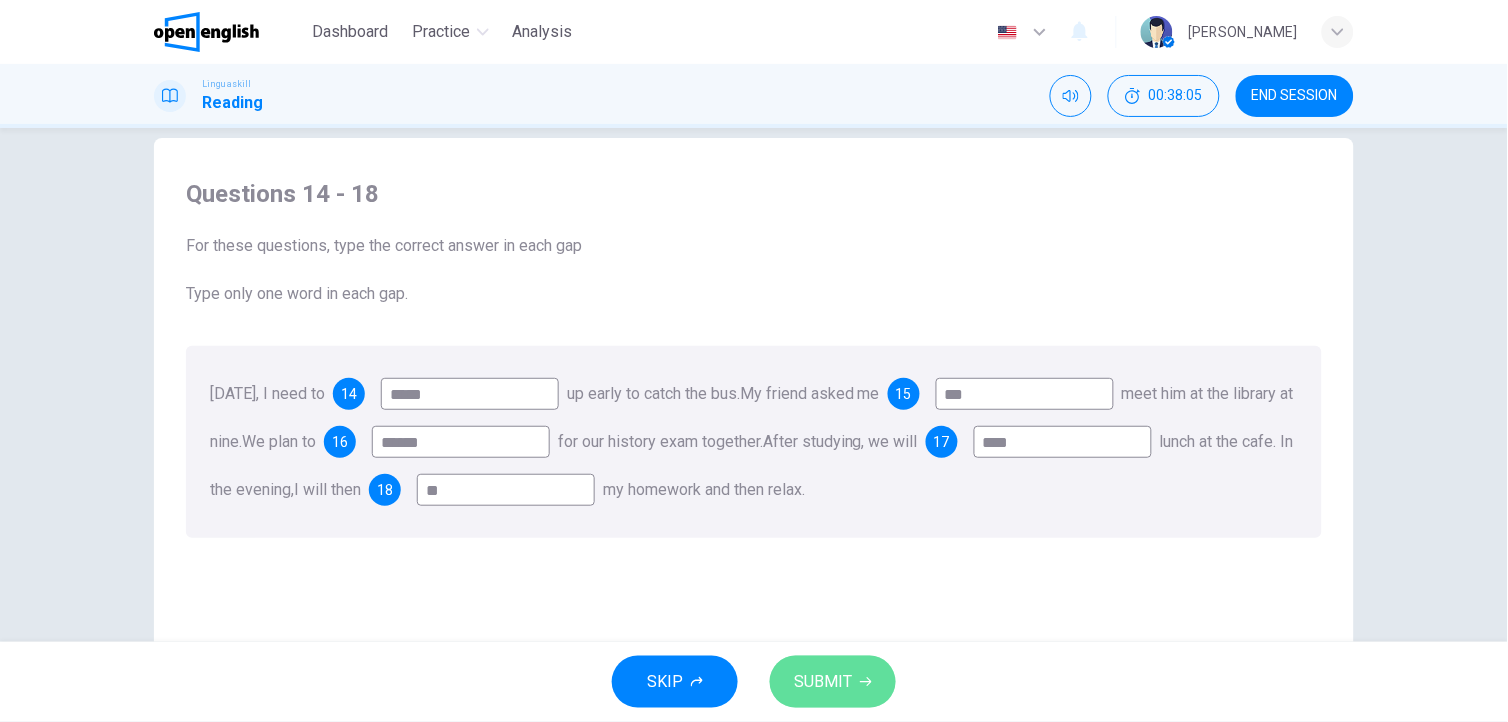 click on "SUBMIT" at bounding box center [833, 682] 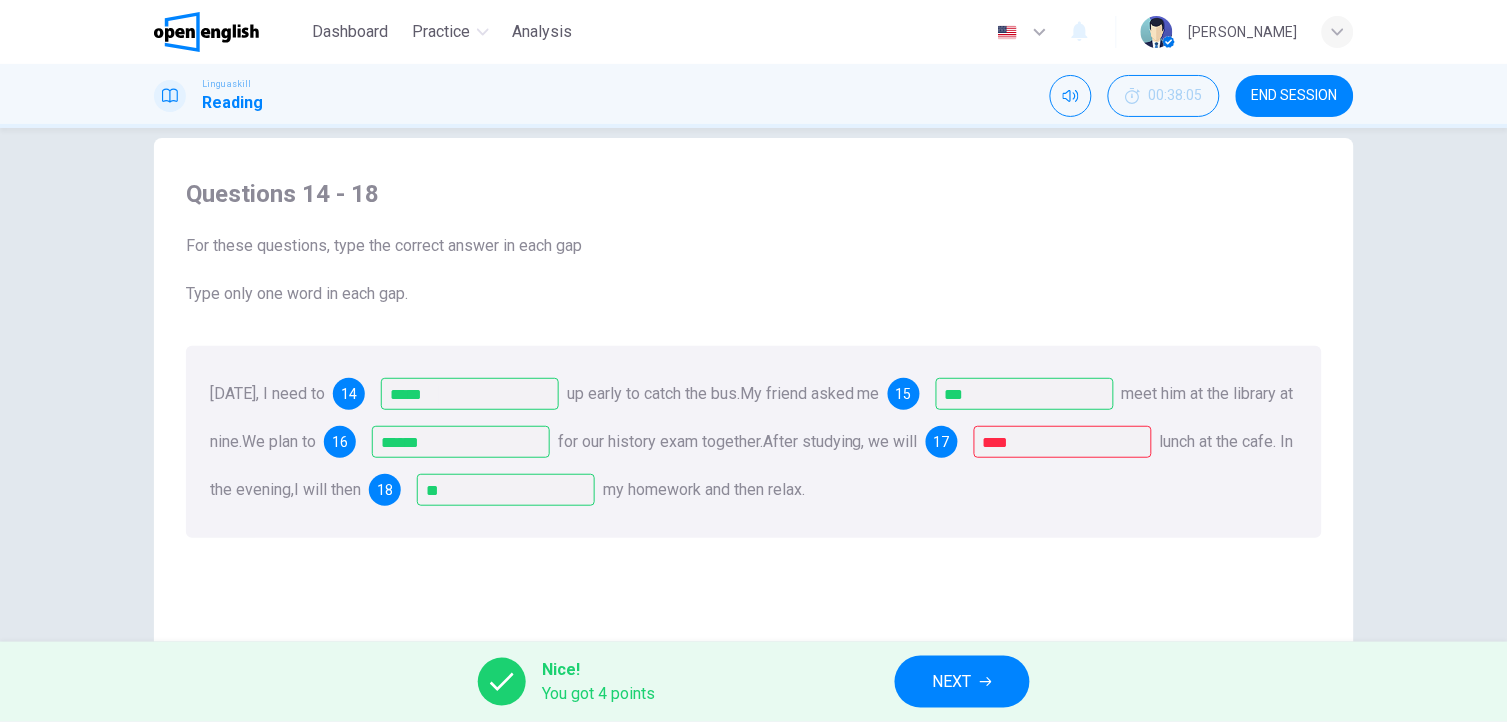 click on "NEXT" at bounding box center (962, 682) 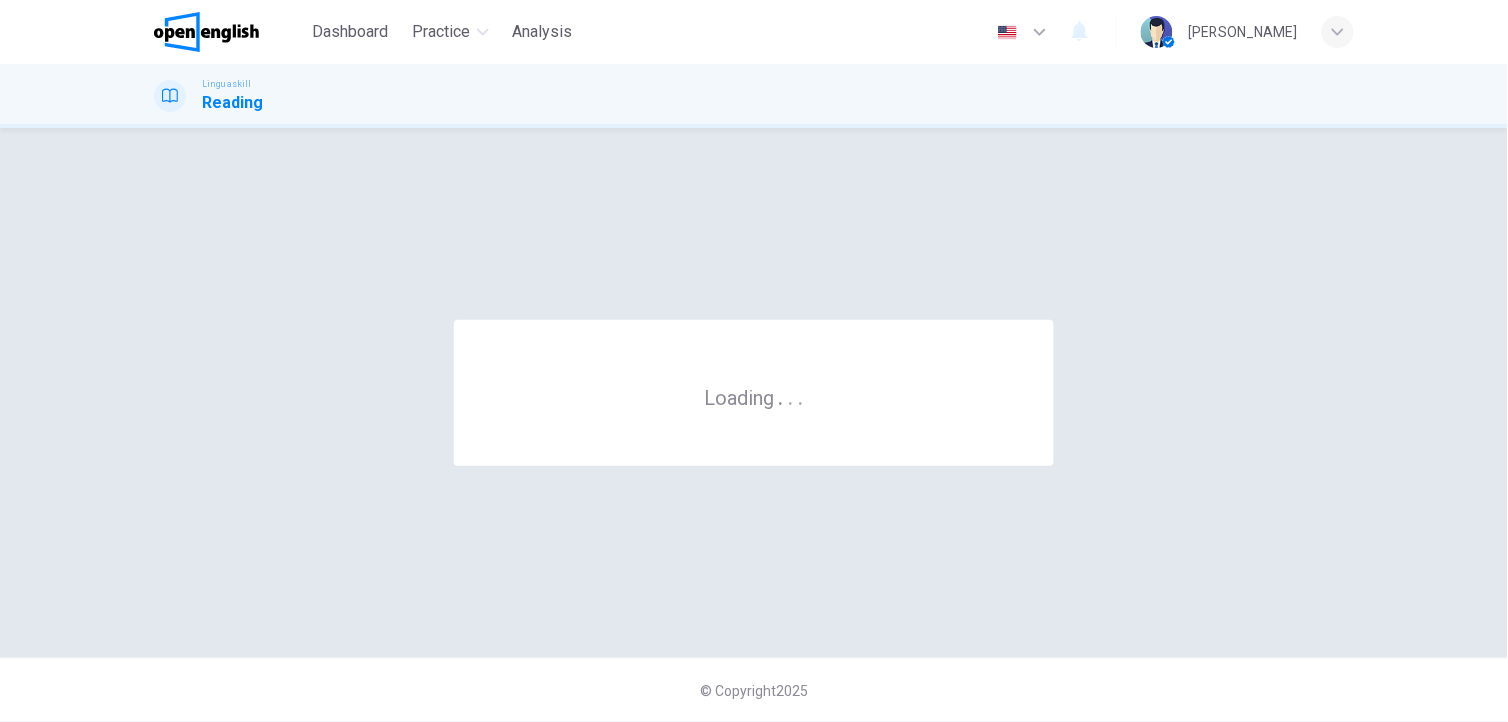 scroll, scrollTop: 0, scrollLeft: 0, axis: both 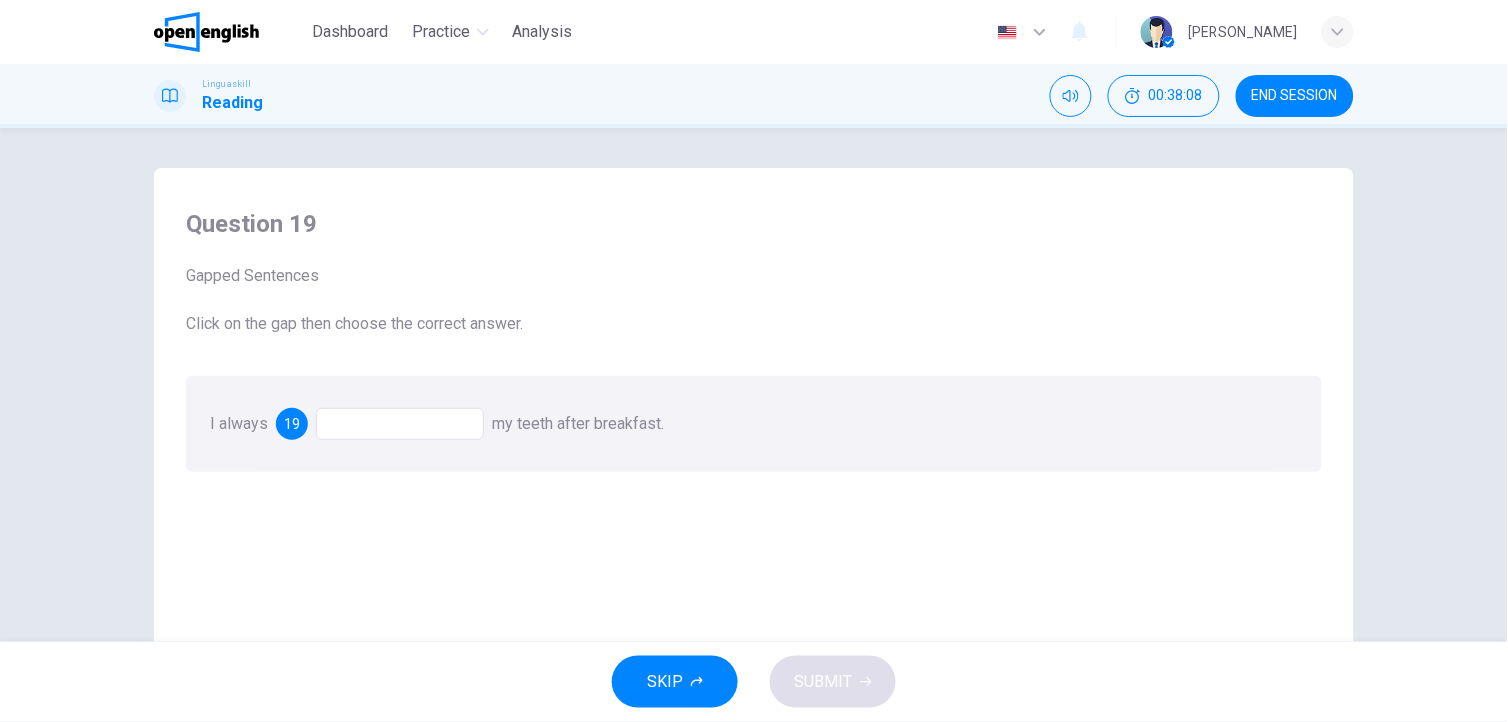 click at bounding box center (400, 424) 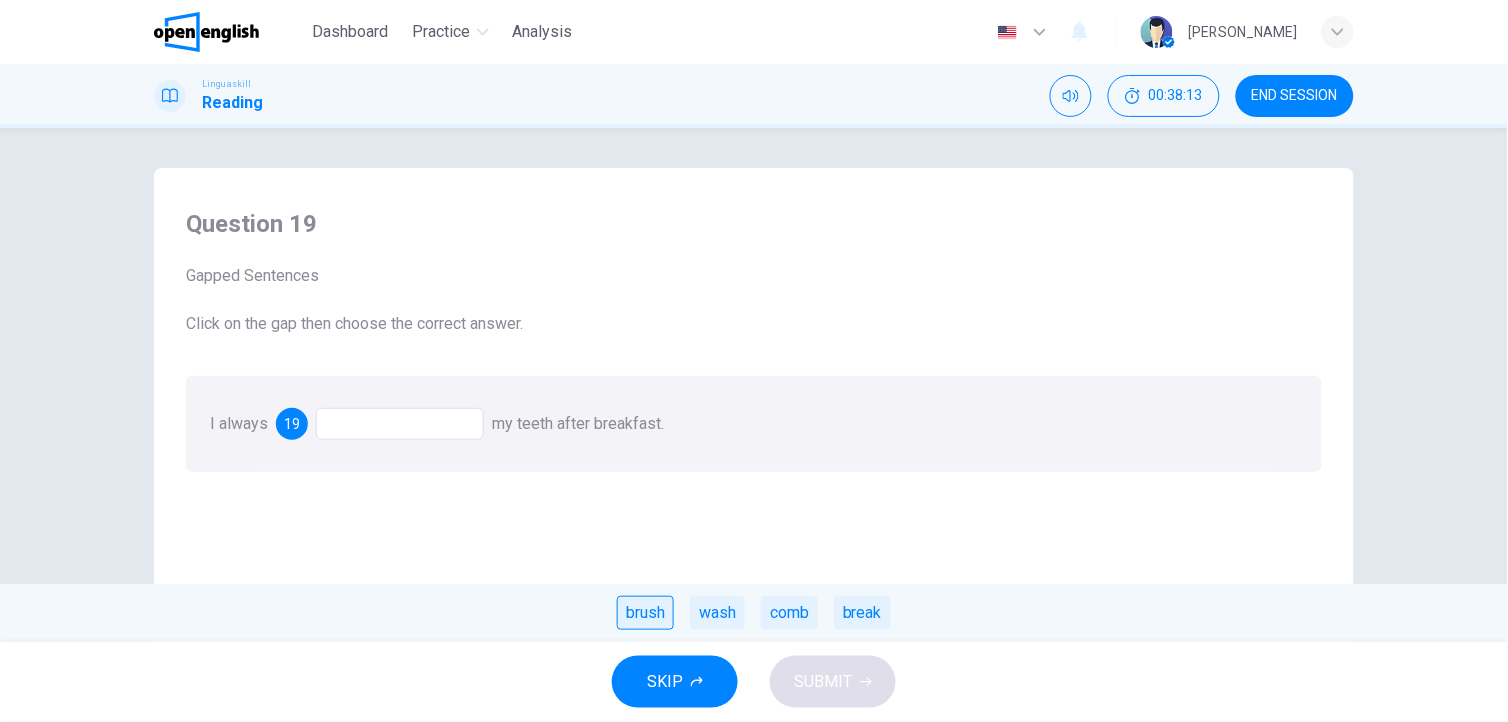 click on "brush" at bounding box center (645, 613) 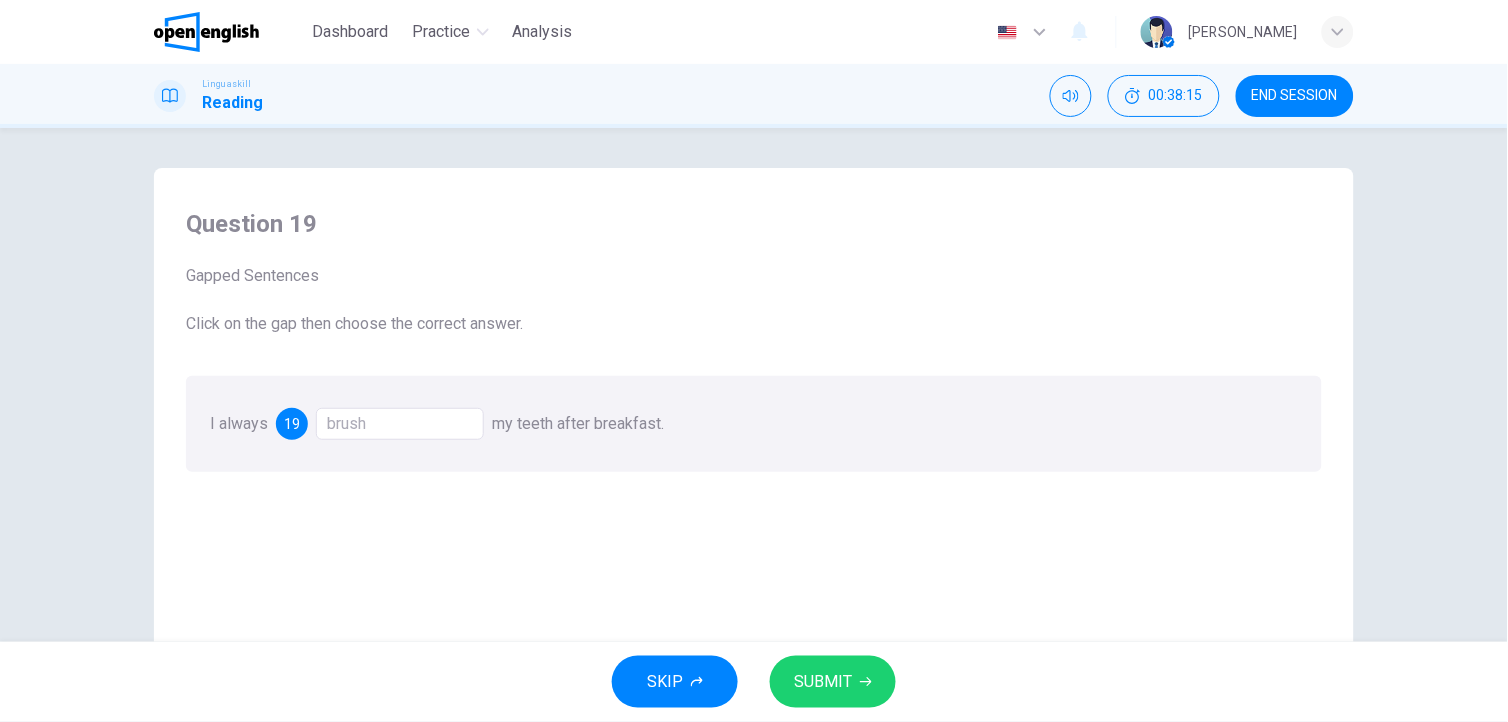 click on "SUBMIT" at bounding box center (823, 682) 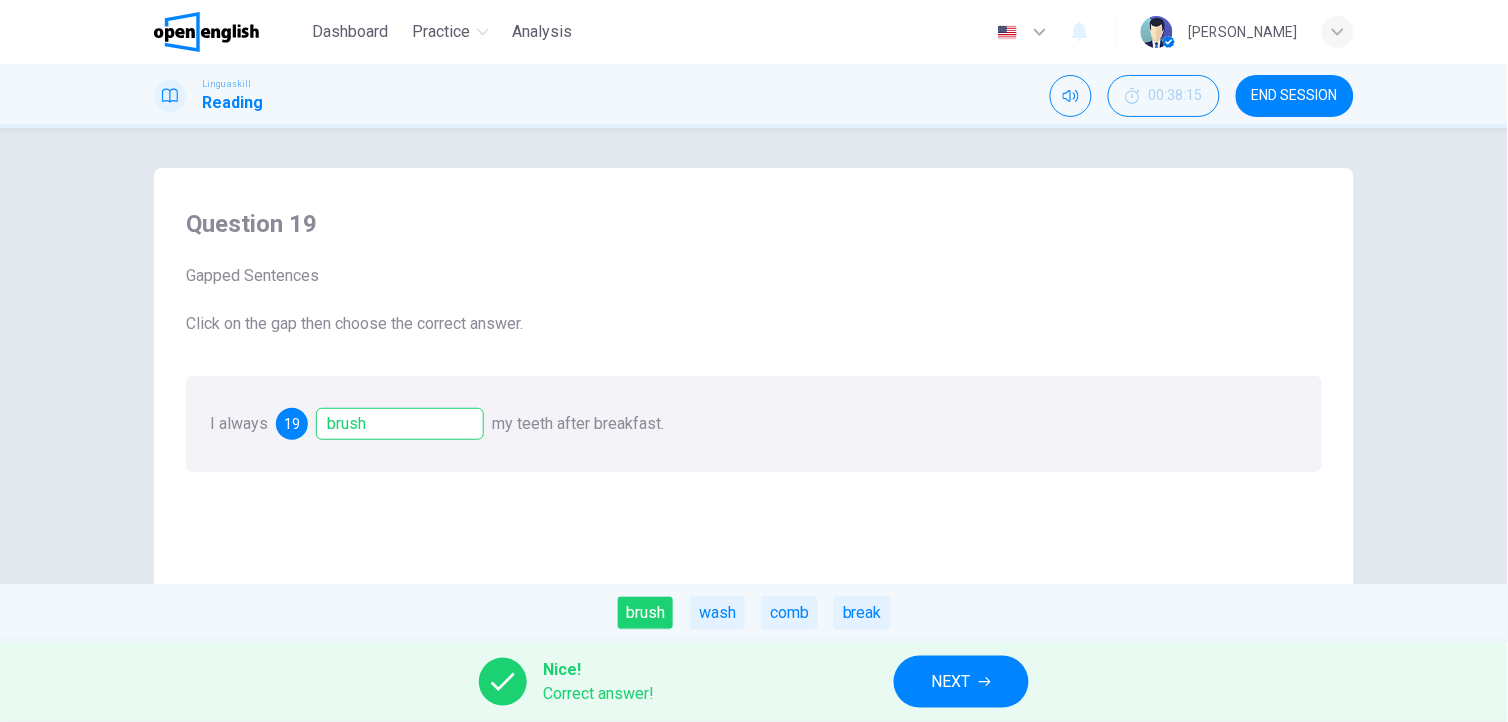 click on "Nice! Correct answer! NEXT" at bounding box center (754, 682) 